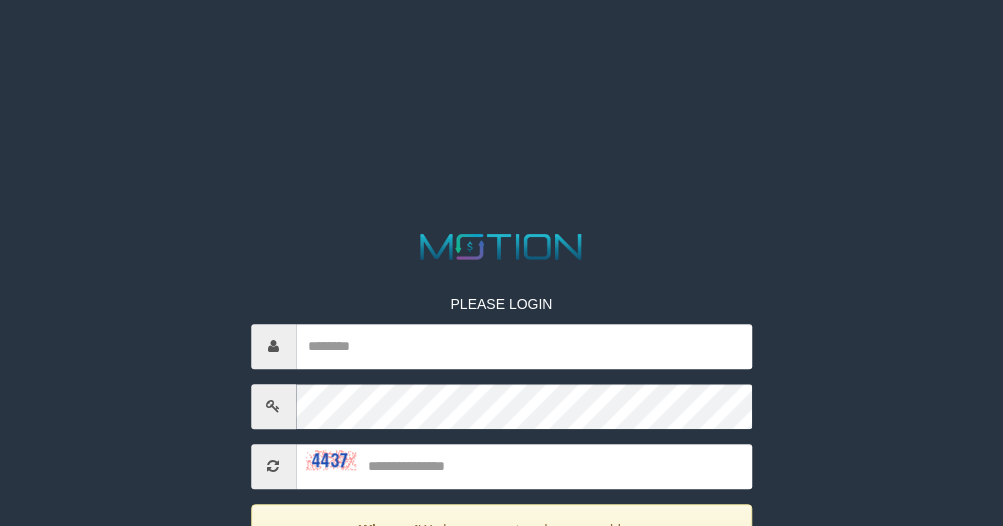 scroll, scrollTop: 0, scrollLeft: 0, axis: both 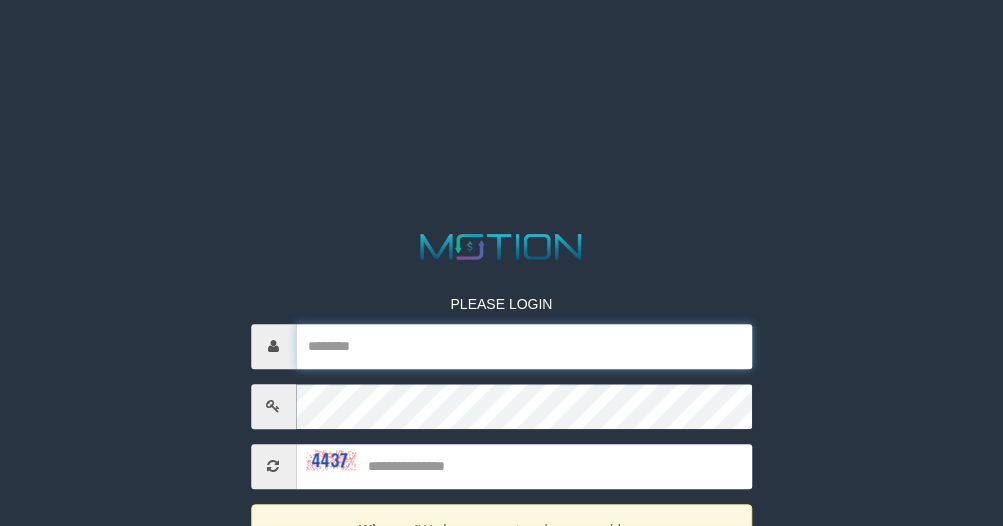 paste on "*****" 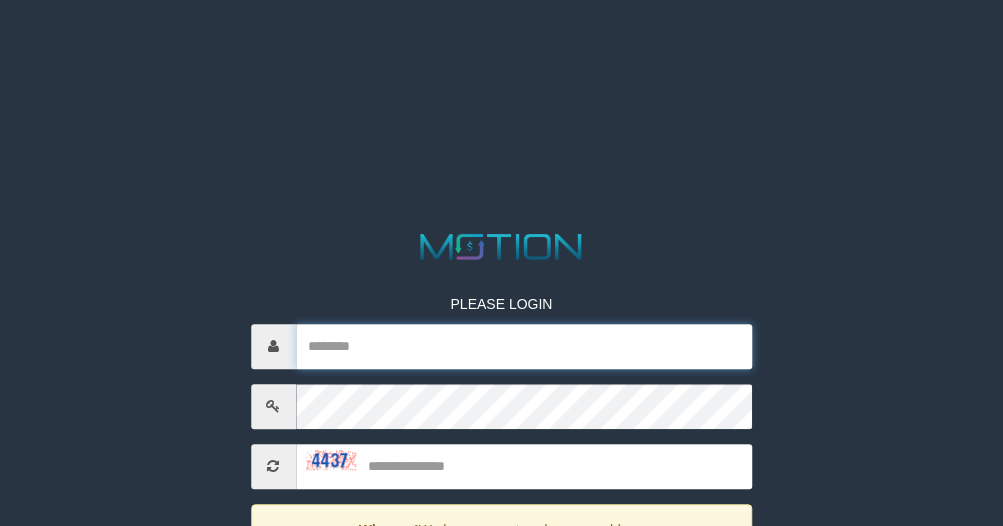 click at bounding box center [524, 346] 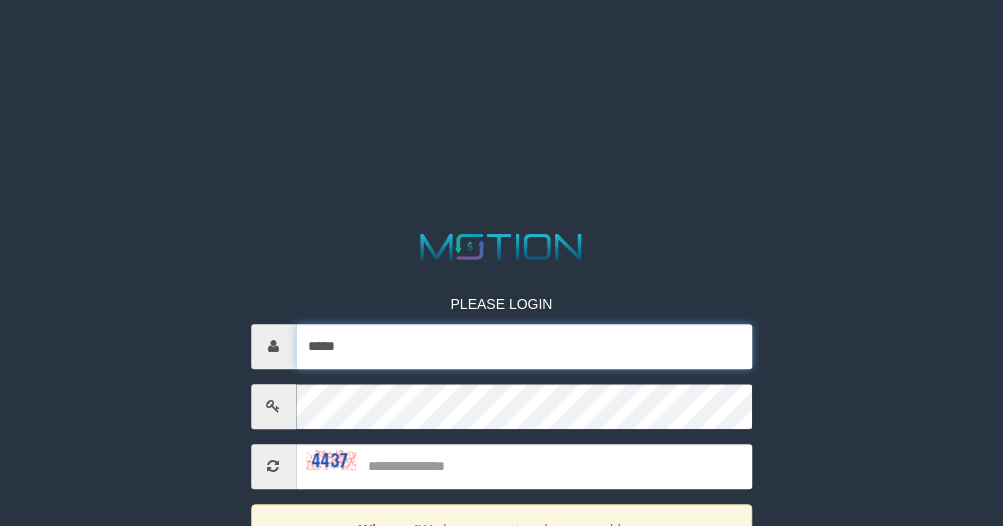 type on "*****" 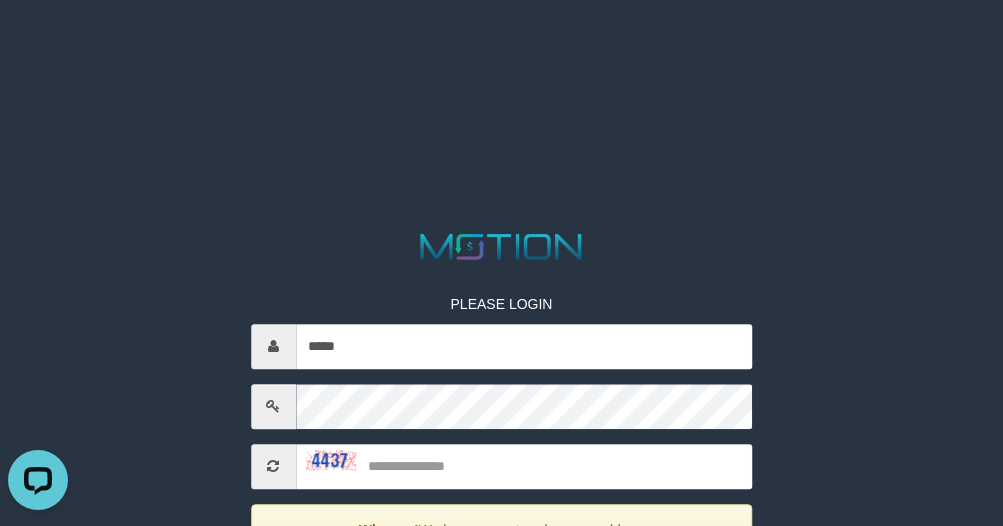 scroll, scrollTop: 0, scrollLeft: 0, axis: both 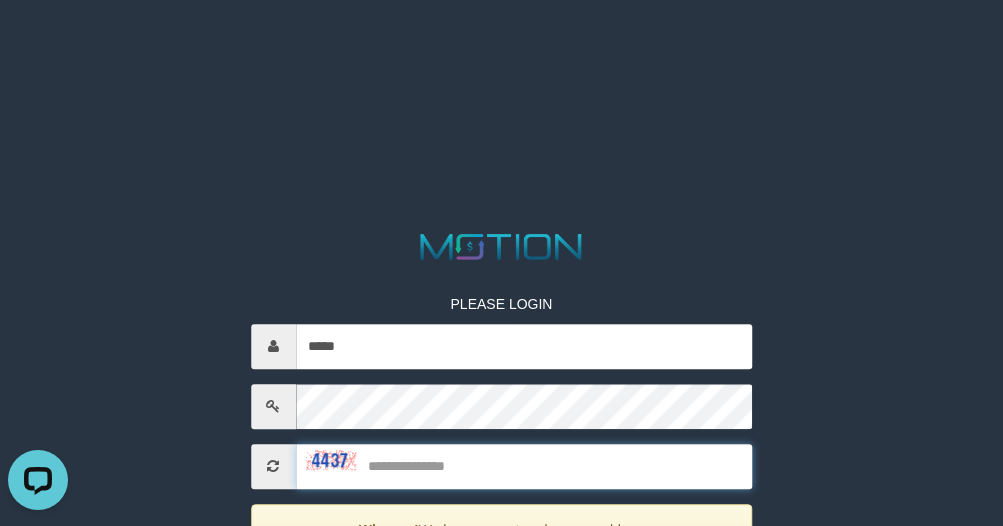 click at bounding box center (524, 466) 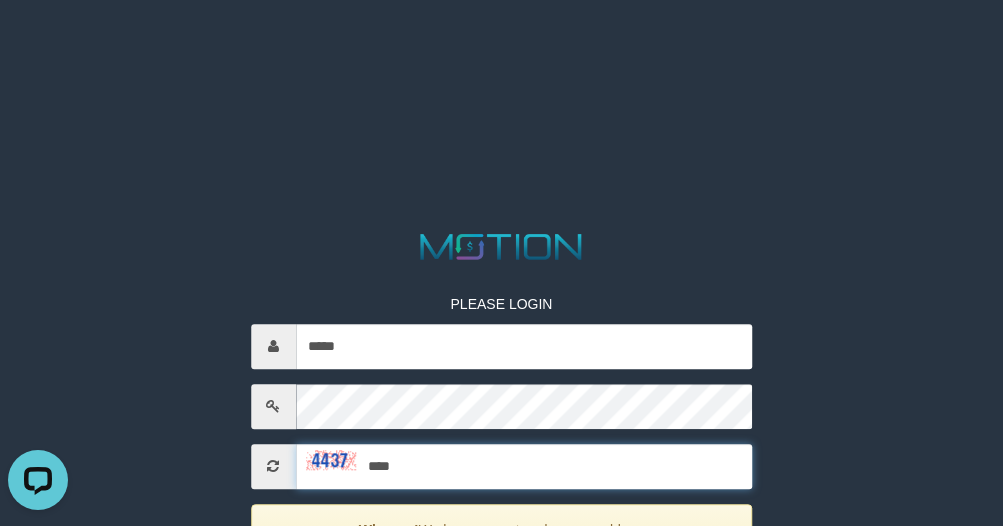 type on "****" 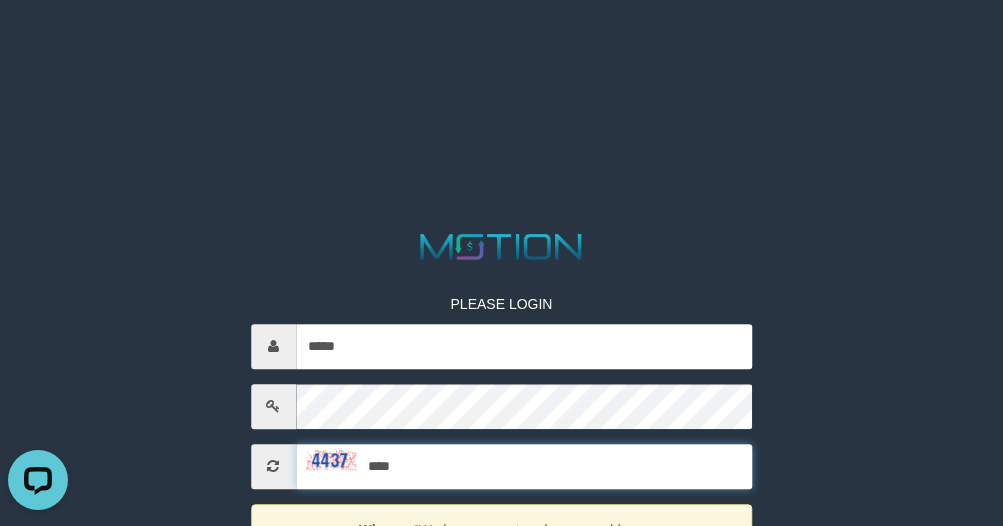 click on "*****" at bounding box center (502, 637) 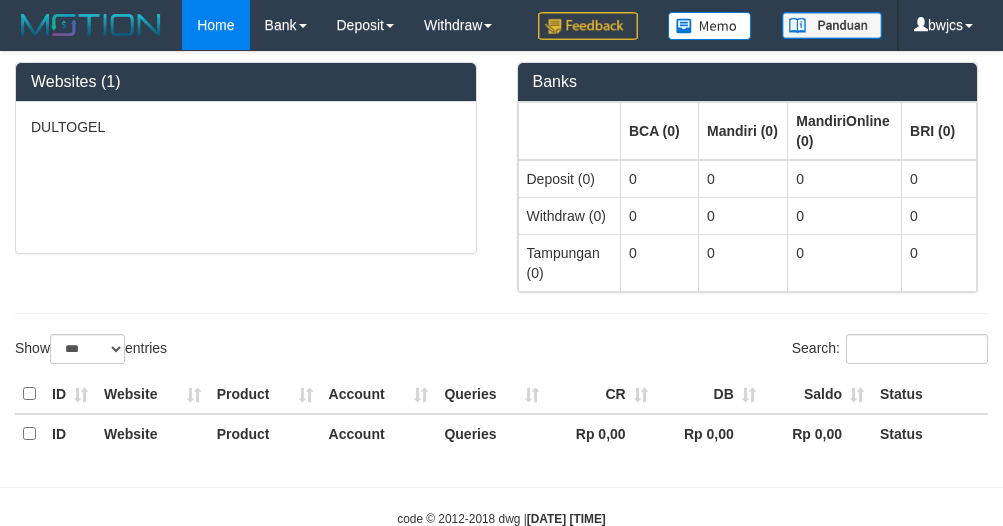 select on "***" 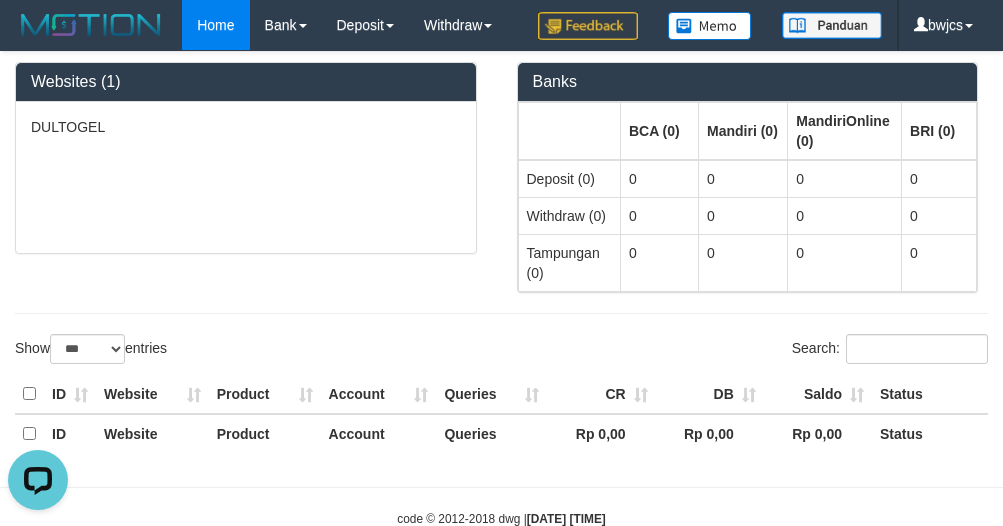 scroll, scrollTop: 0, scrollLeft: 0, axis: both 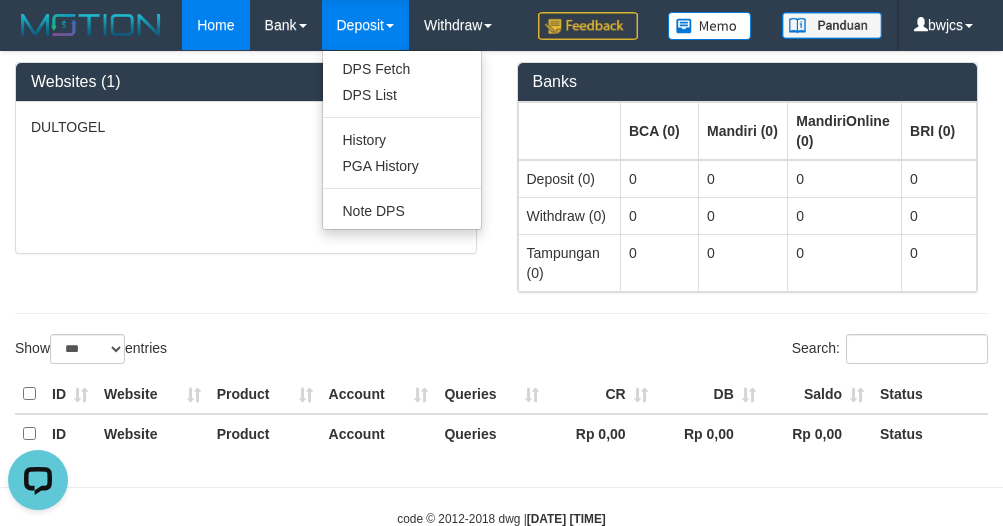 click on "Deposit" at bounding box center [365, 25] 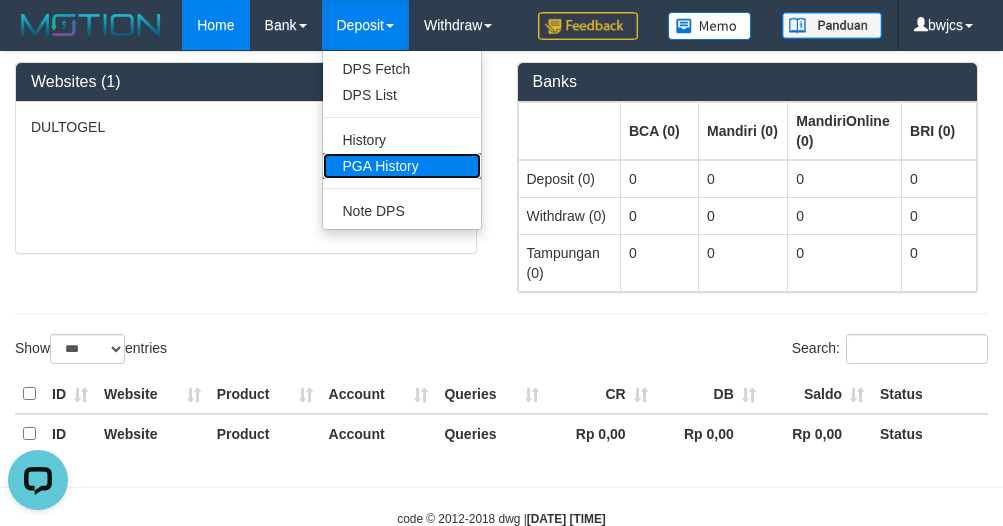 click on "PGA History" at bounding box center [402, 166] 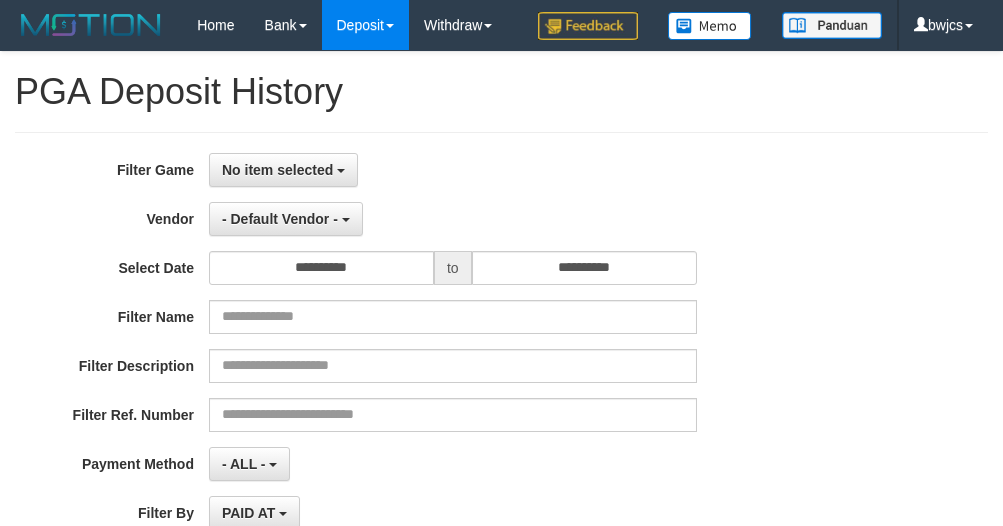 select 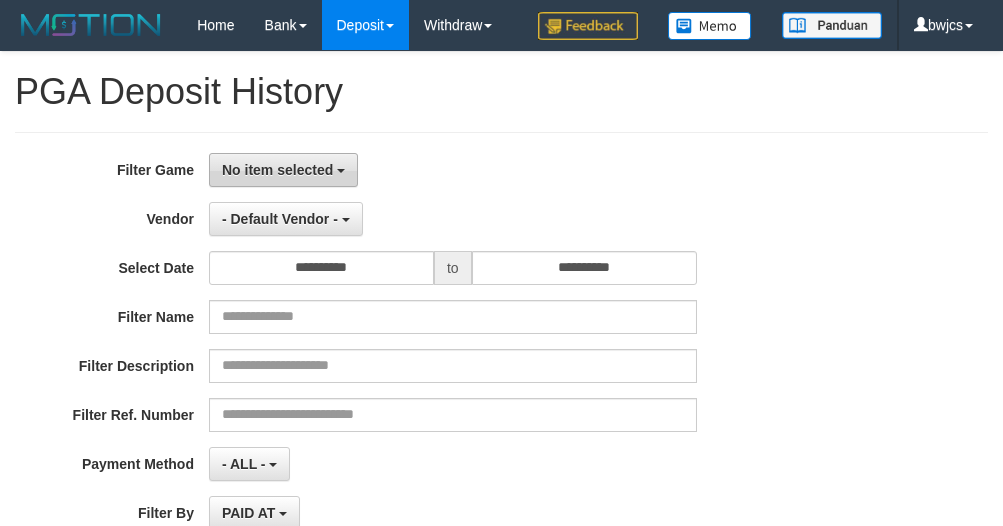 scroll, scrollTop: 0, scrollLeft: 0, axis: both 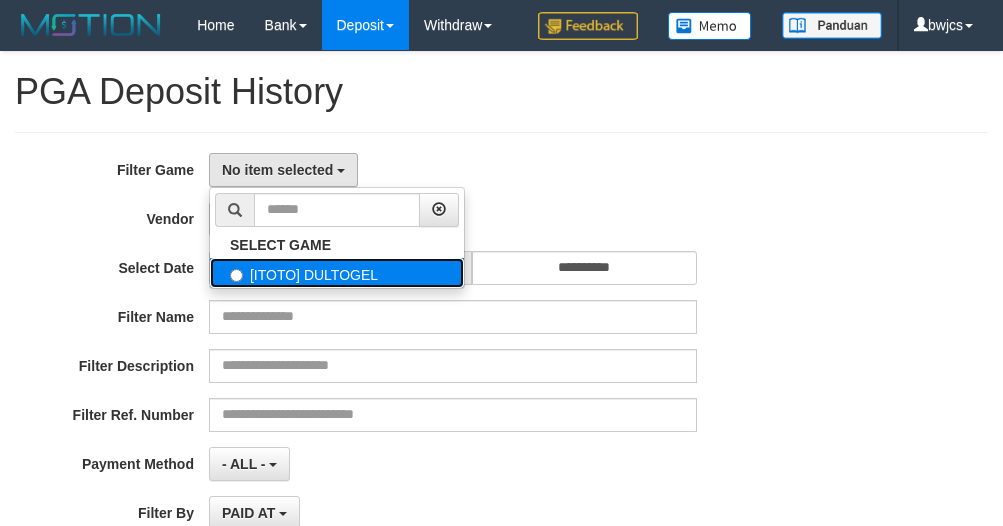 click on "[ITOTO] DULTOGEL" at bounding box center (337, 273) 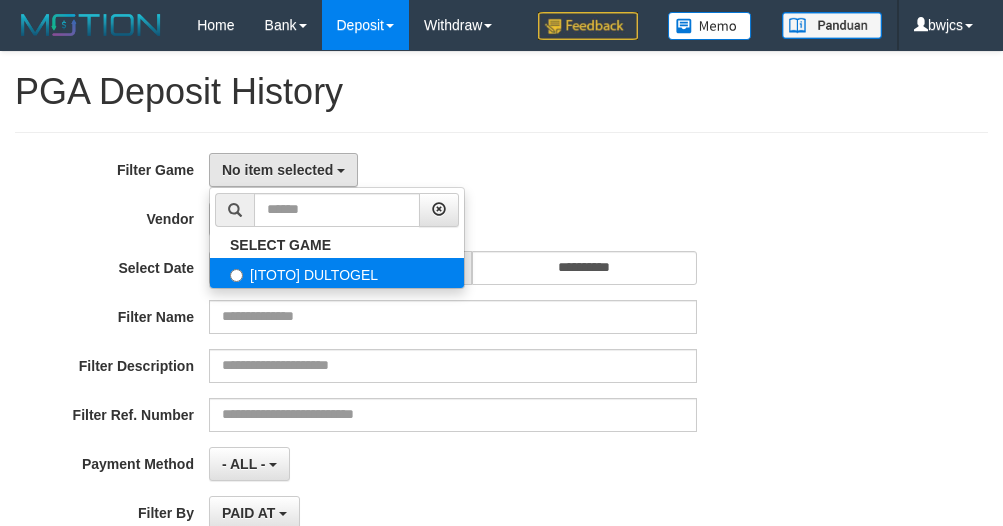 select on "****" 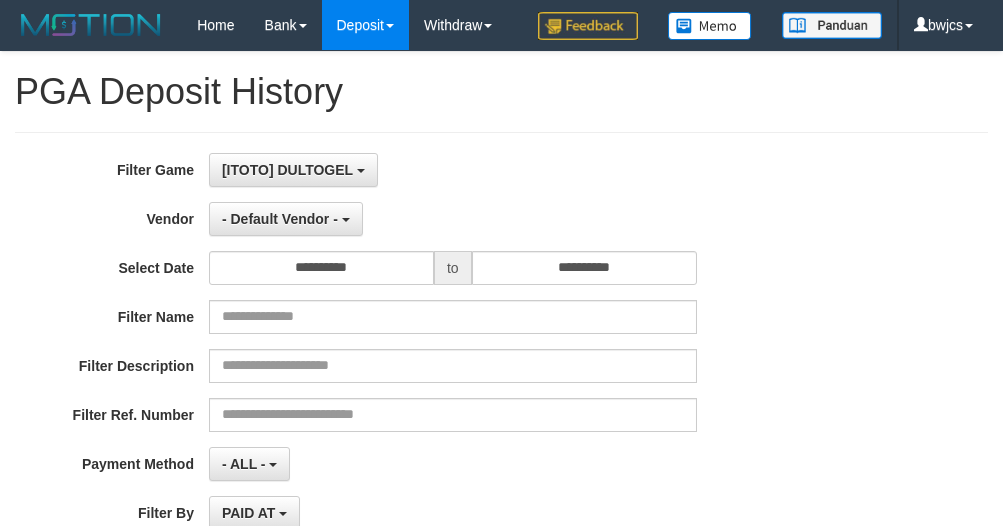 scroll, scrollTop: 18, scrollLeft: 0, axis: vertical 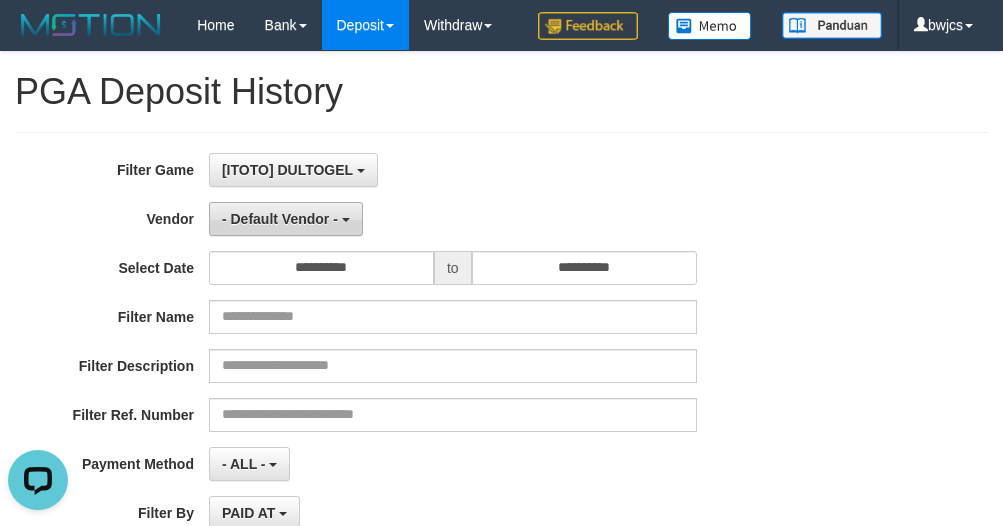 click on "- Default Vendor -" at bounding box center (286, 219) 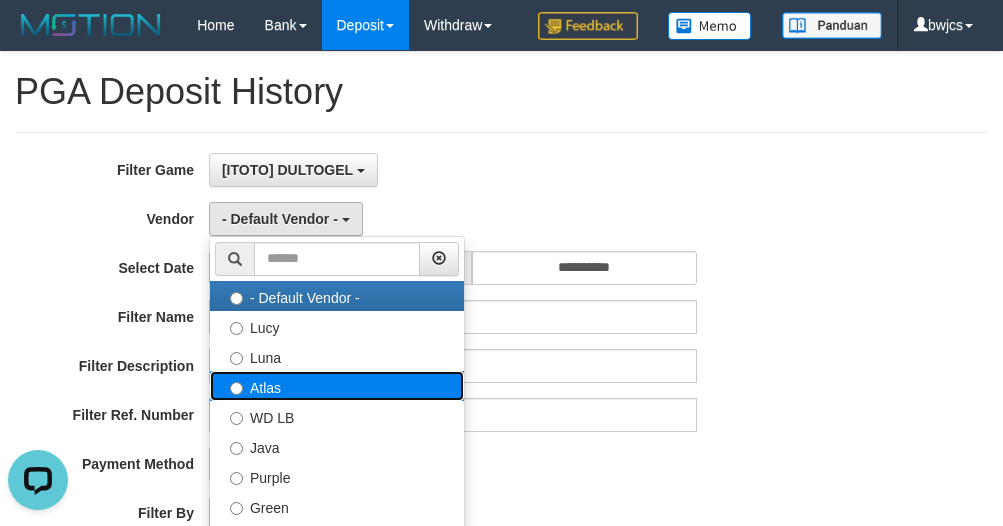 click on "Atlas" at bounding box center [337, 386] 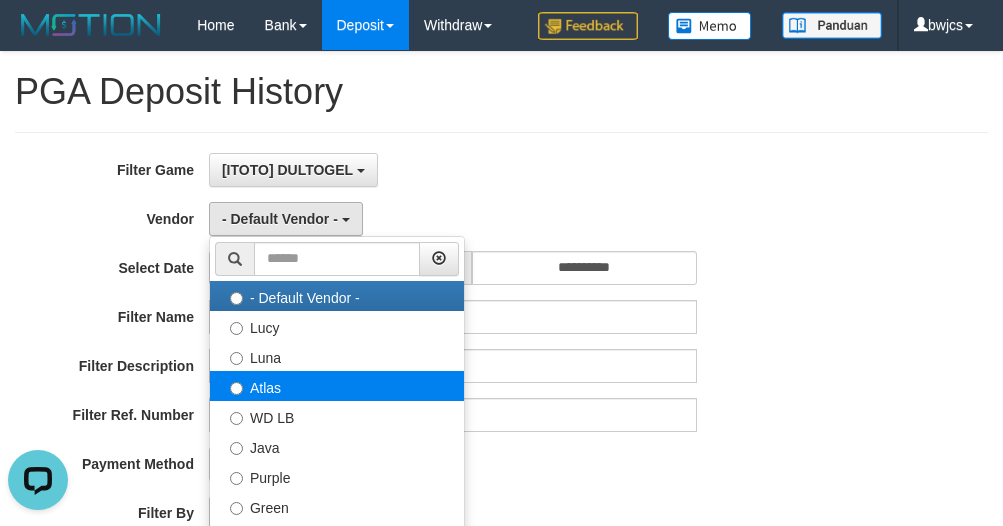 select on "**********" 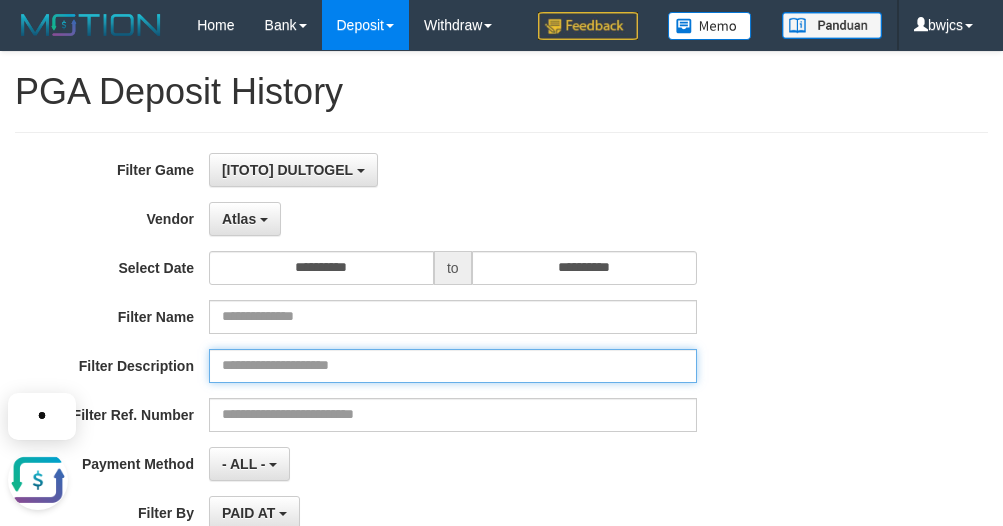 click at bounding box center (453, 366) 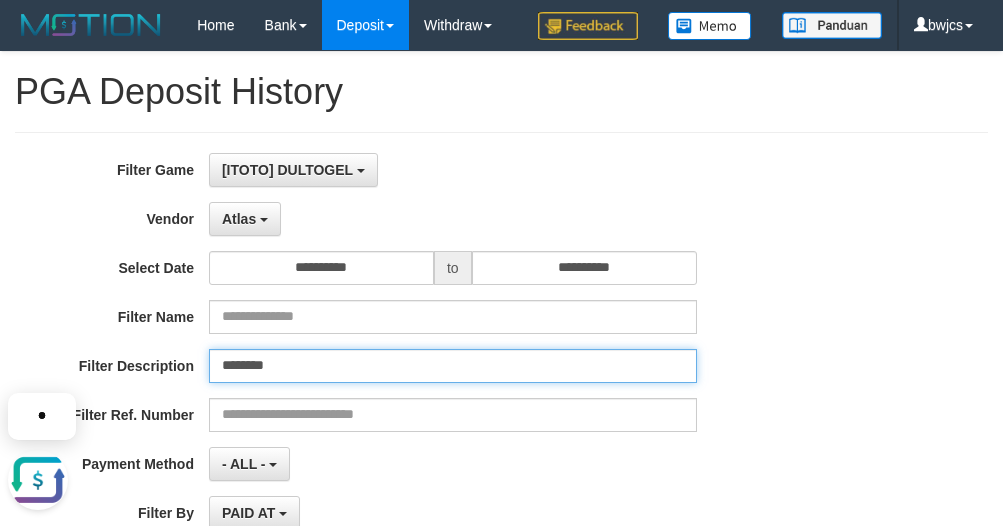 type on "********" 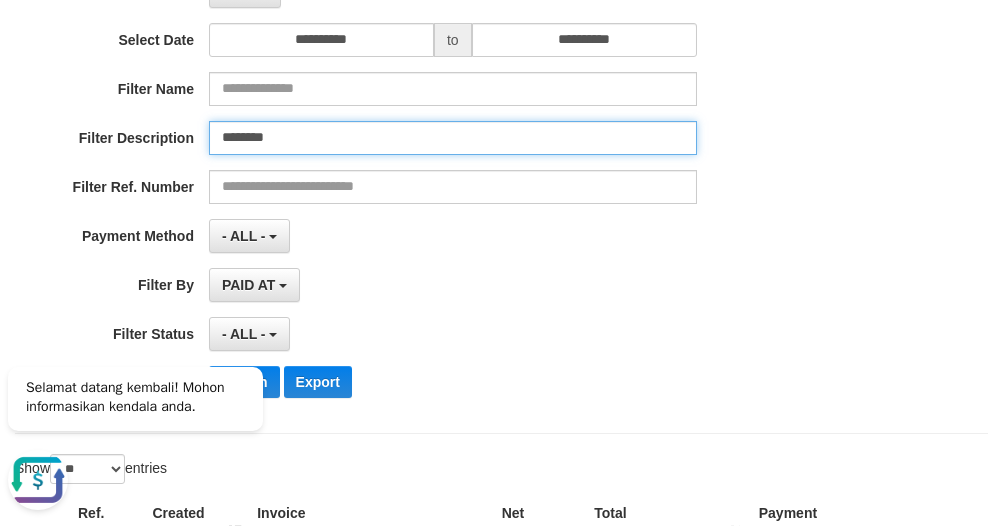 scroll, scrollTop: 267, scrollLeft: 0, axis: vertical 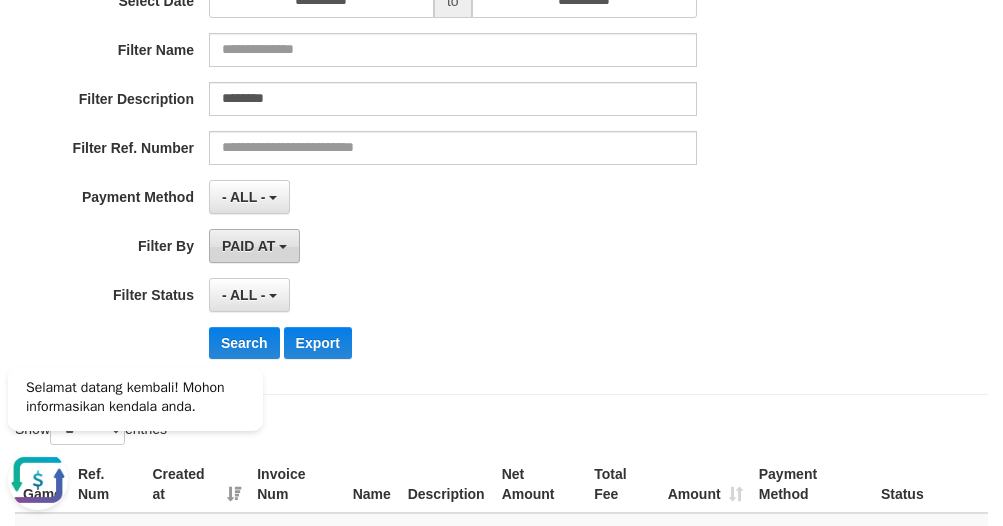 click on "PAID AT" at bounding box center (248, 246) 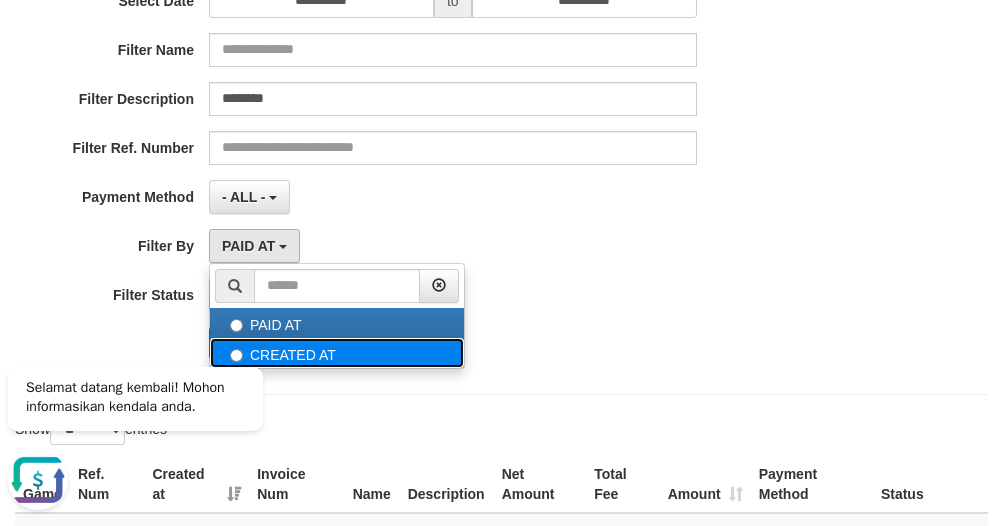click on "CREATED AT" at bounding box center [337, 353] 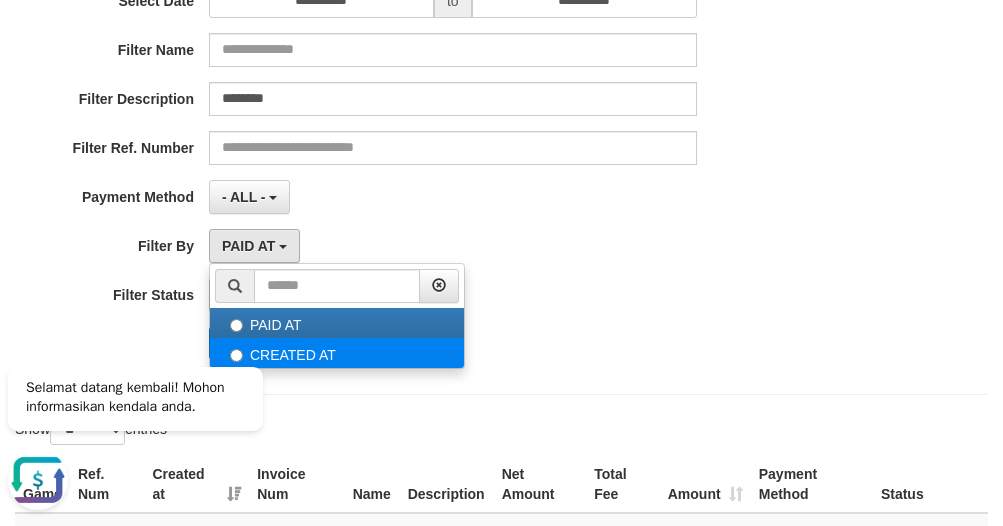 select on "*" 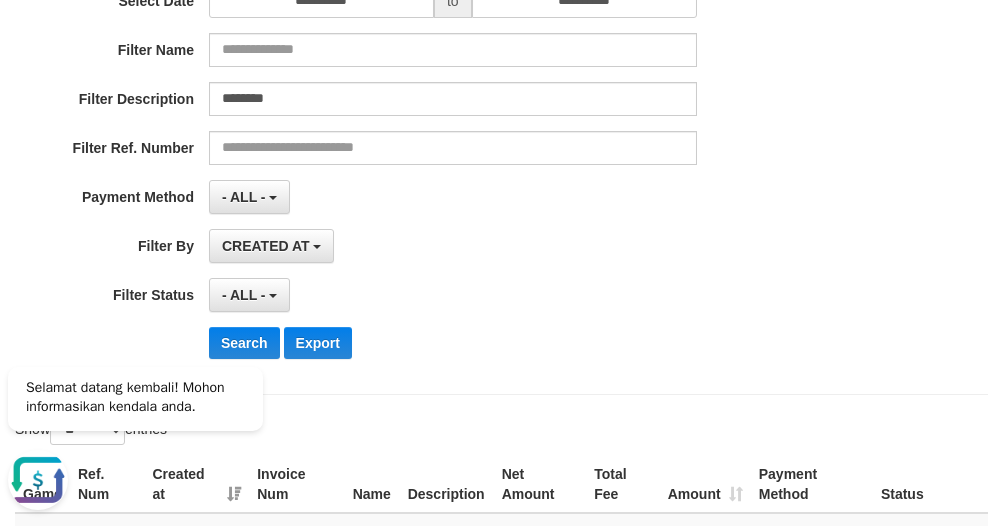 click on "- ALL -    SELECT ALL  - ALL -  SELECT PAYMENT METHOD
Mandiri
BNI
OVO
CIMB
BRI
MAYBANK
PERMATA
DANAMON
INDOMARET
ALFAMART
GOPAY
CC
BCA
QRIS
SINARMAS
LINKAJA
SHOPEEPAY
ATMBERSAMA
DANA
ARTHAGRAHA
SAMPOERNA
OCBCNISP" at bounding box center (453, 197) 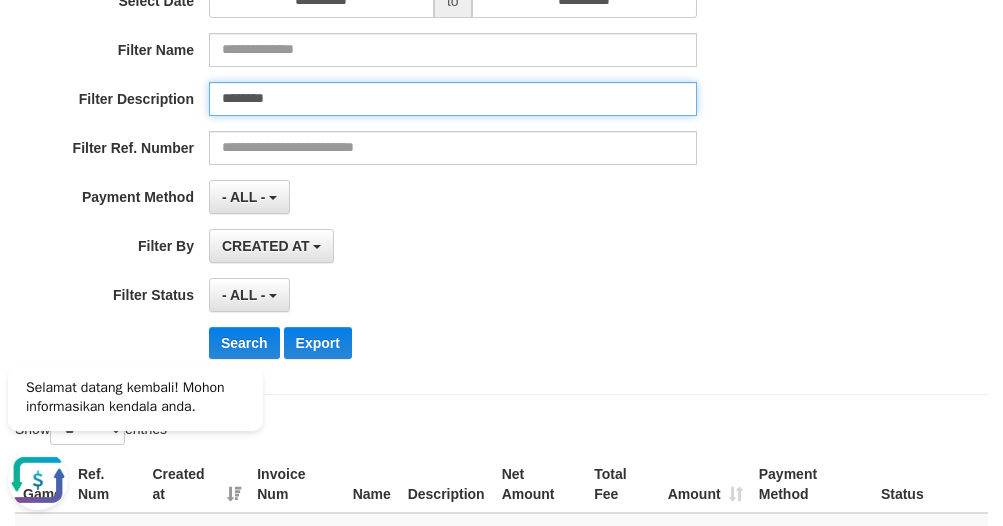 click on "********" at bounding box center [453, 99] 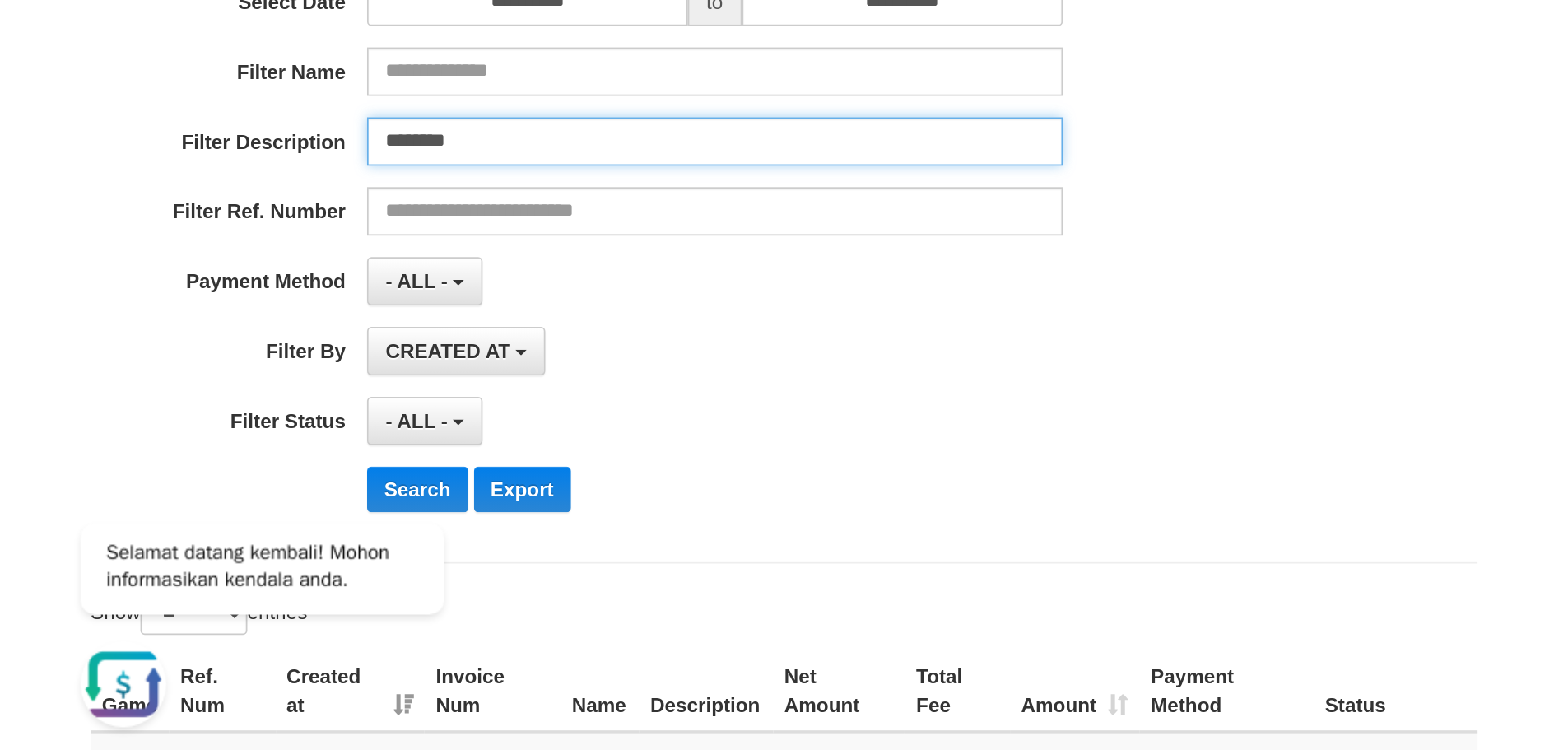 scroll, scrollTop: 68, scrollLeft: 0, axis: vertical 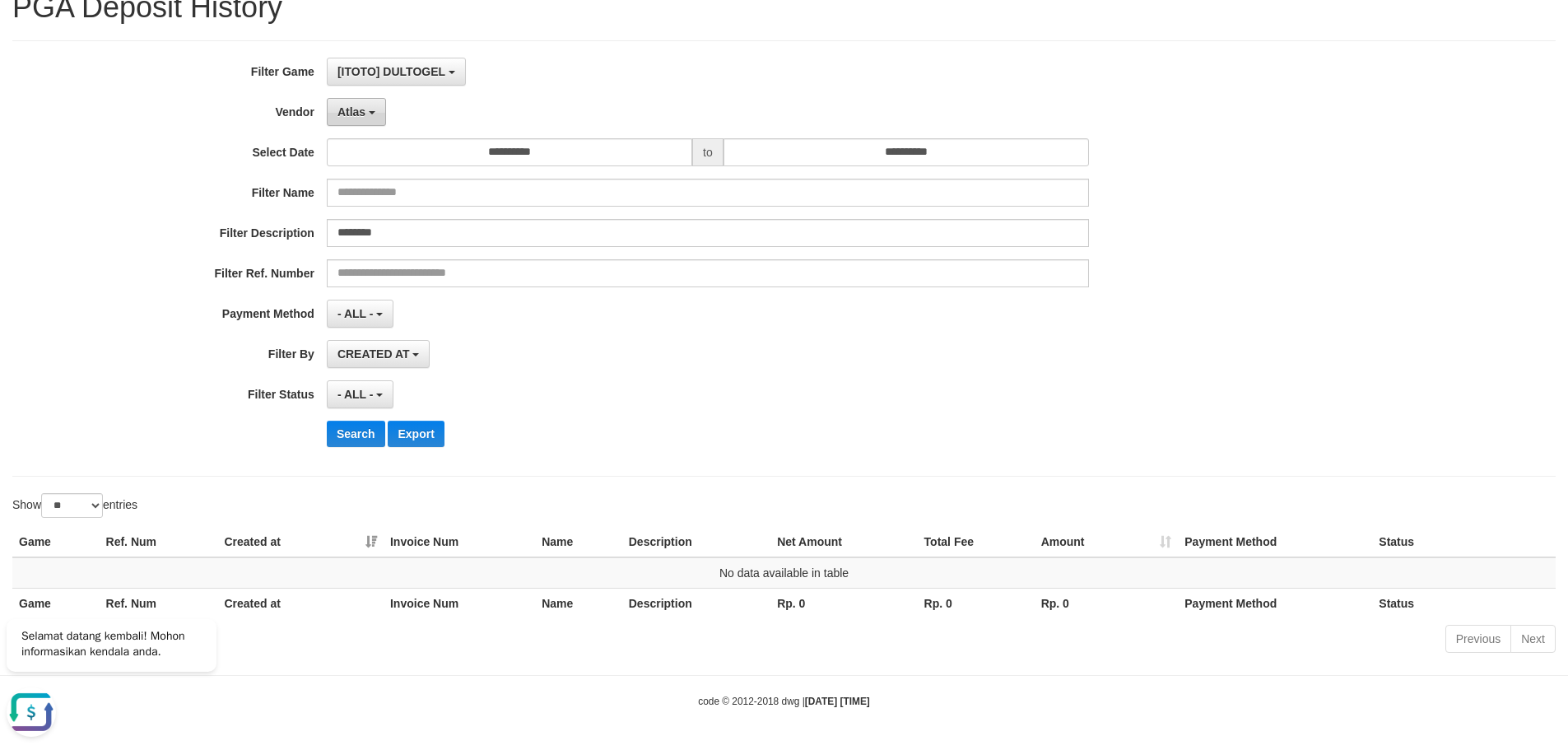 click on "Atlas" at bounding box center [356, 112] 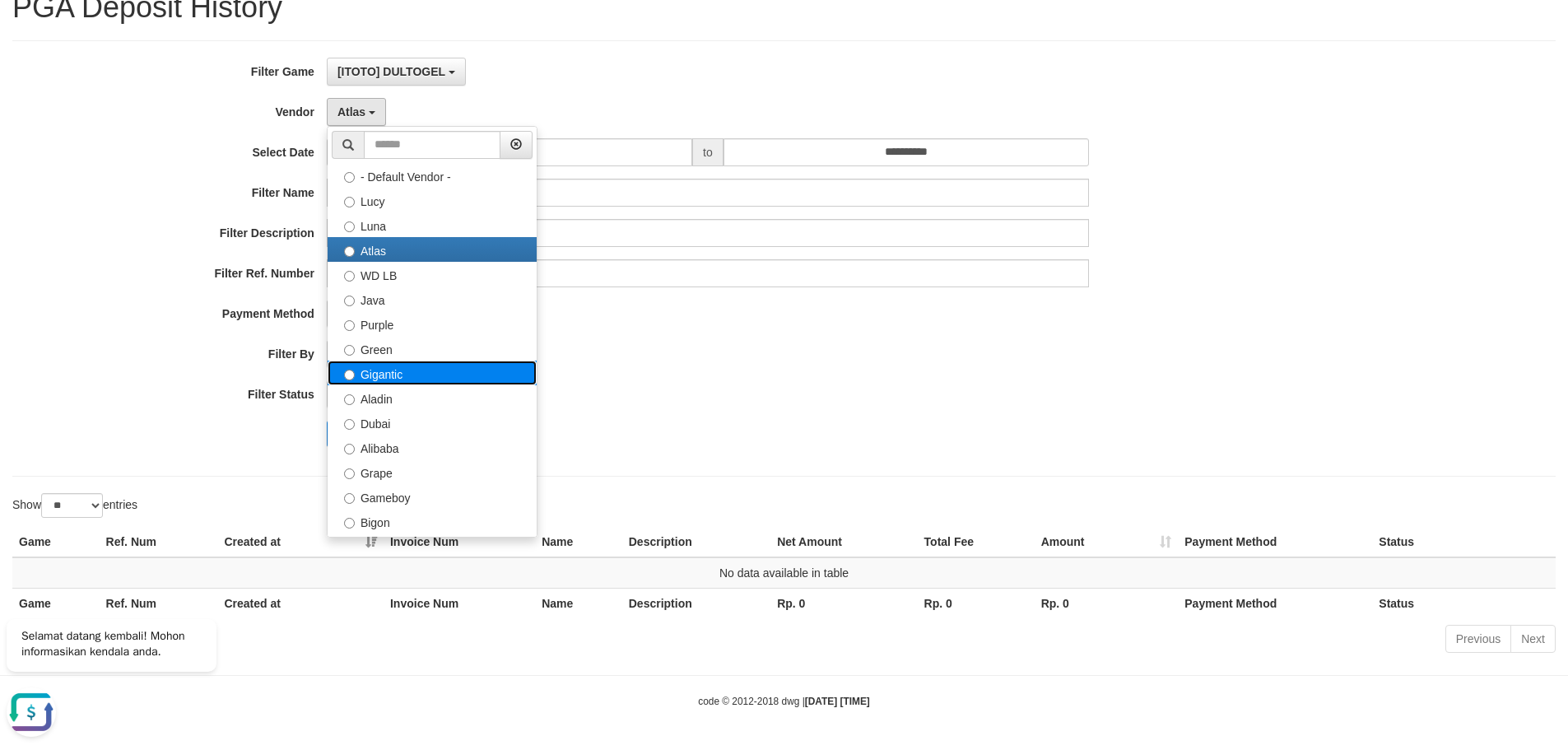 click on "Gigantic" at bounding box center (432, 373) 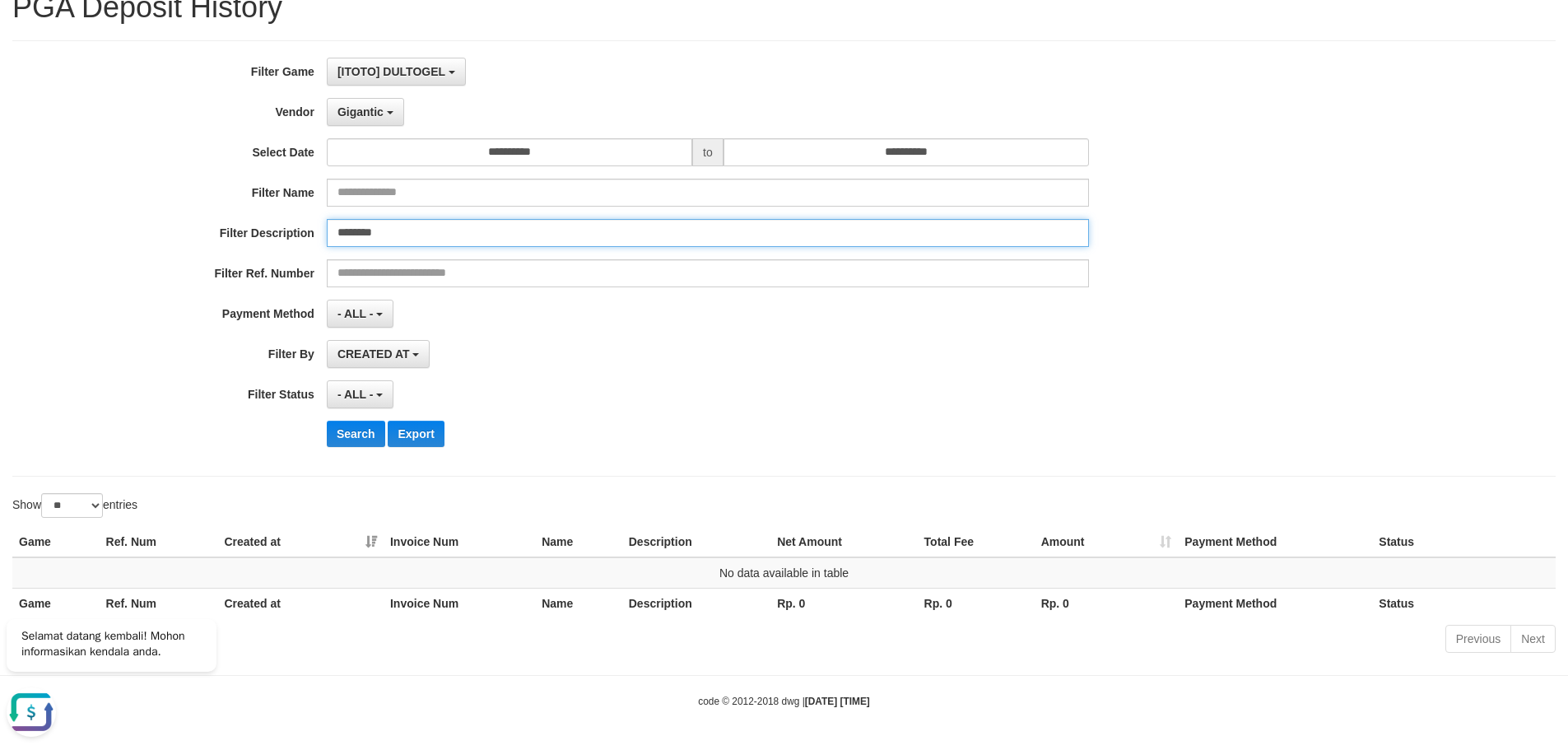 click on "********" at bounding box center [708, 233] 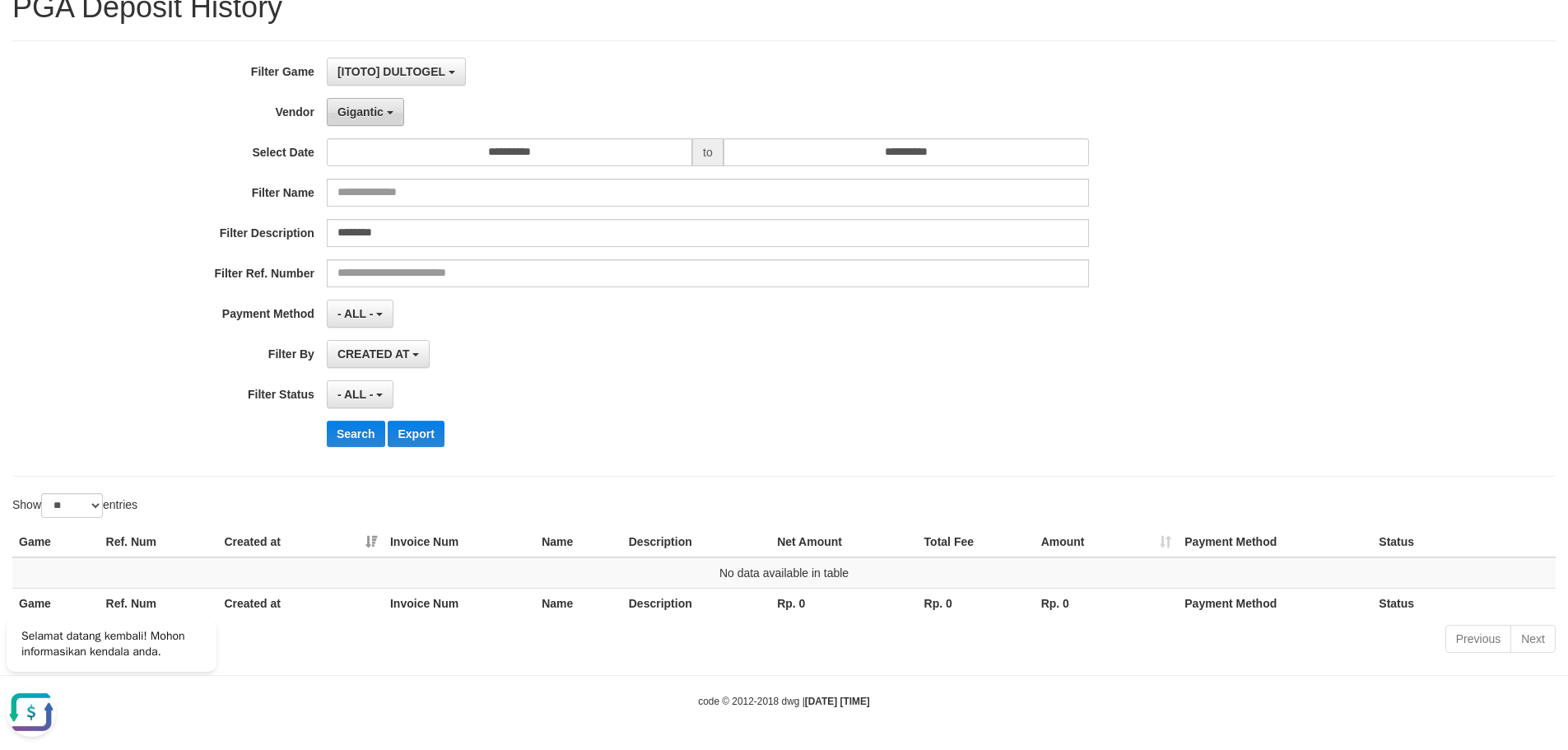 click on "Gigantic" at bounding box center (361, 112) 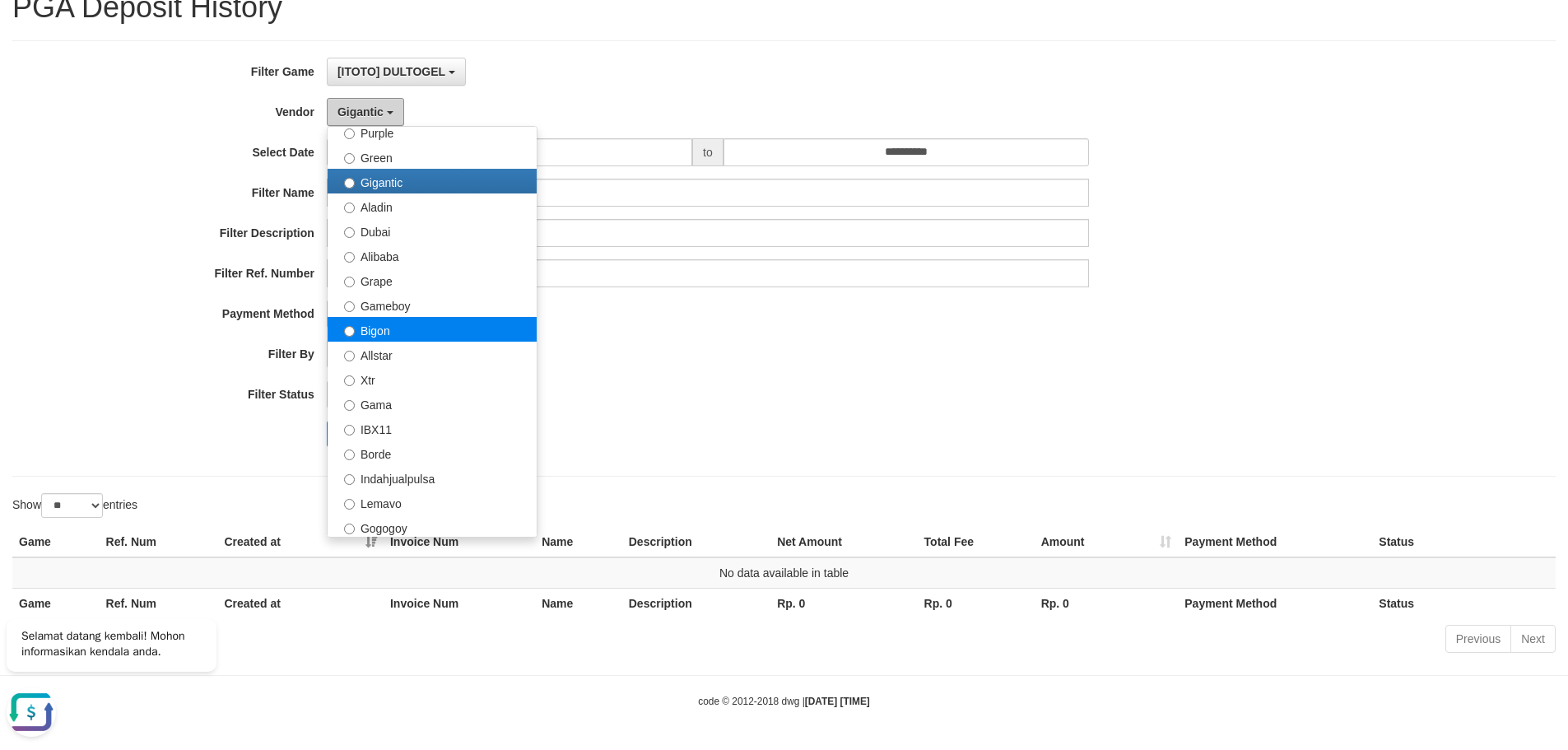 scroll, scrollTop: 220, scrollLeft: 0, axis: vertical 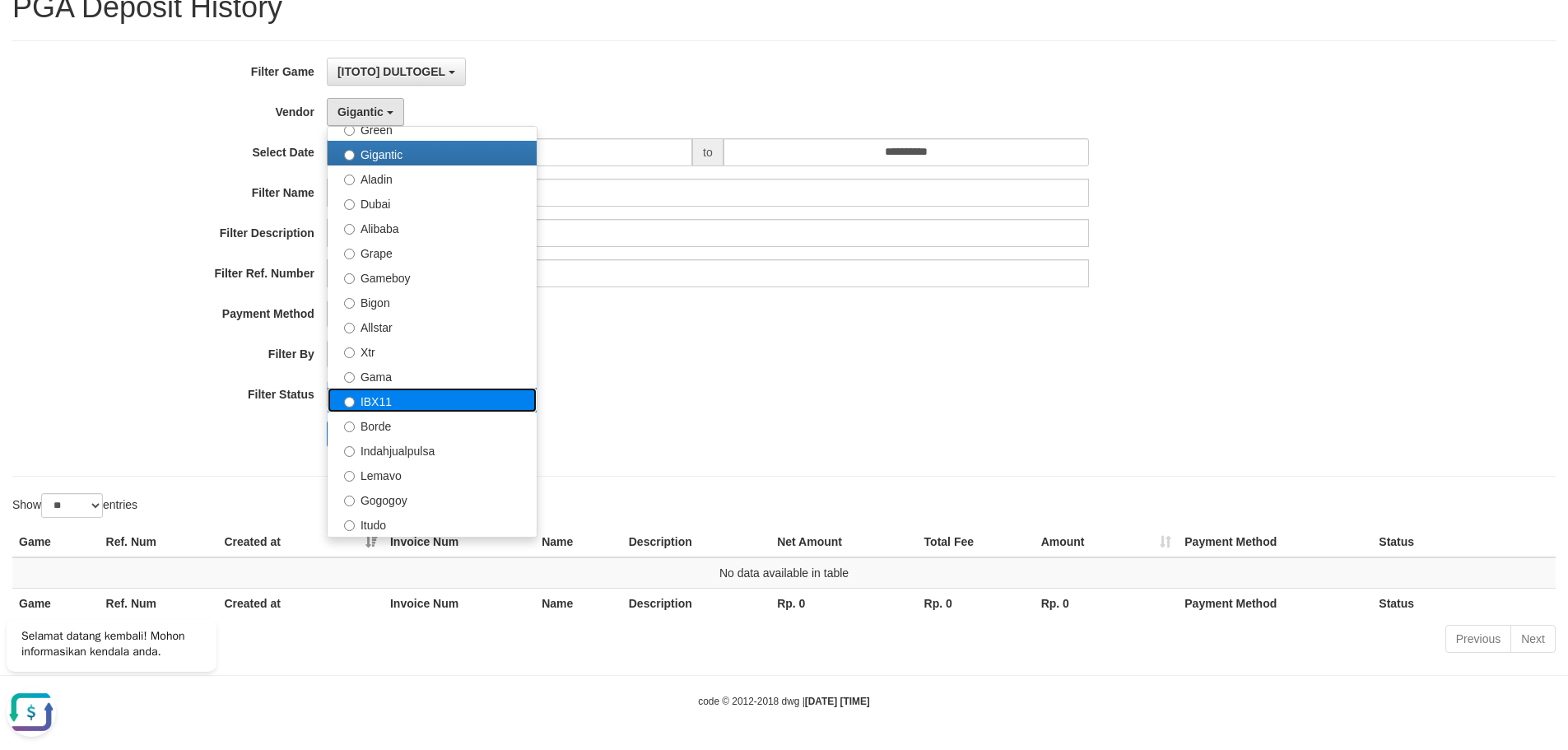 click on "IBX11" at bounding box center [432, 400] 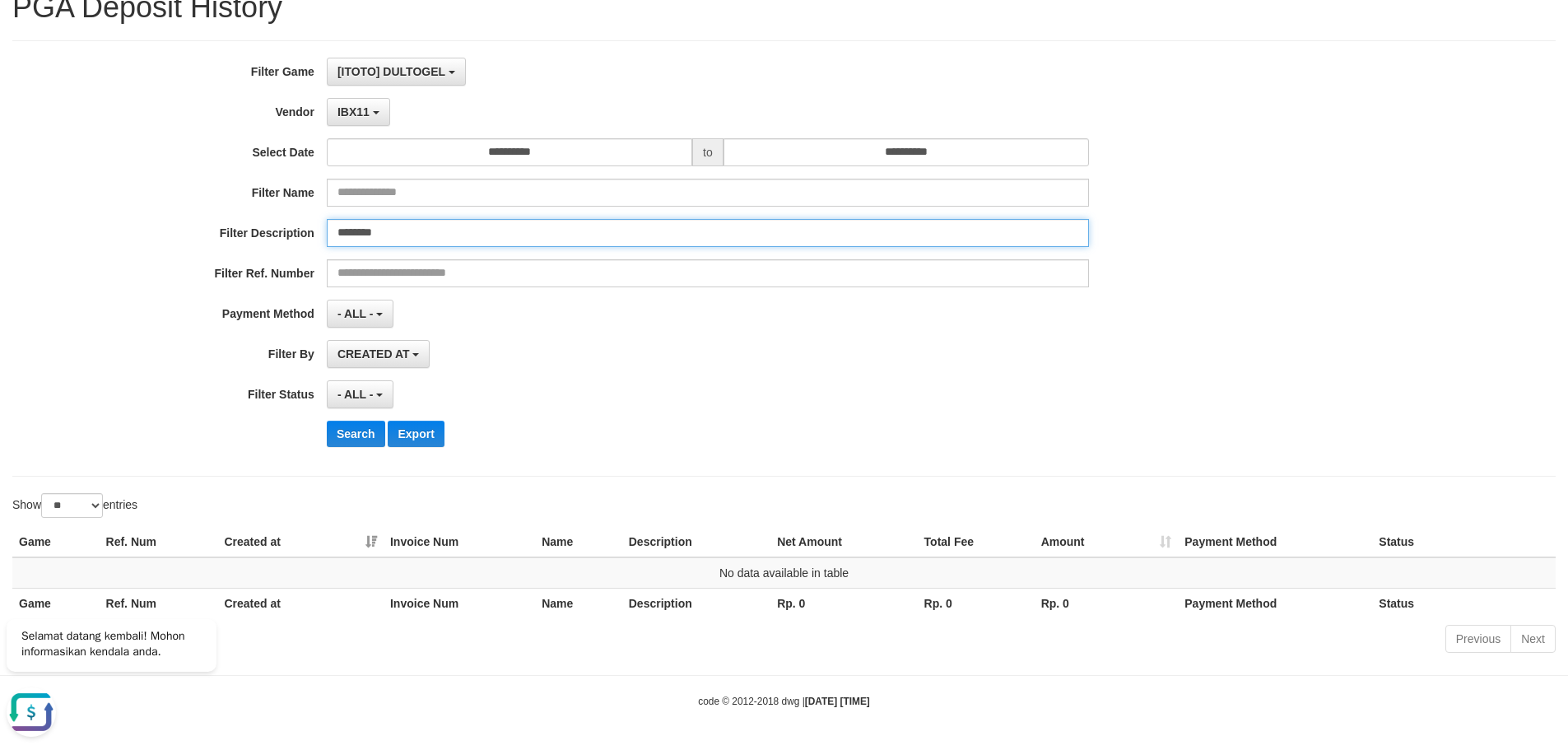 click on "********" at bounding box center (708, 233) 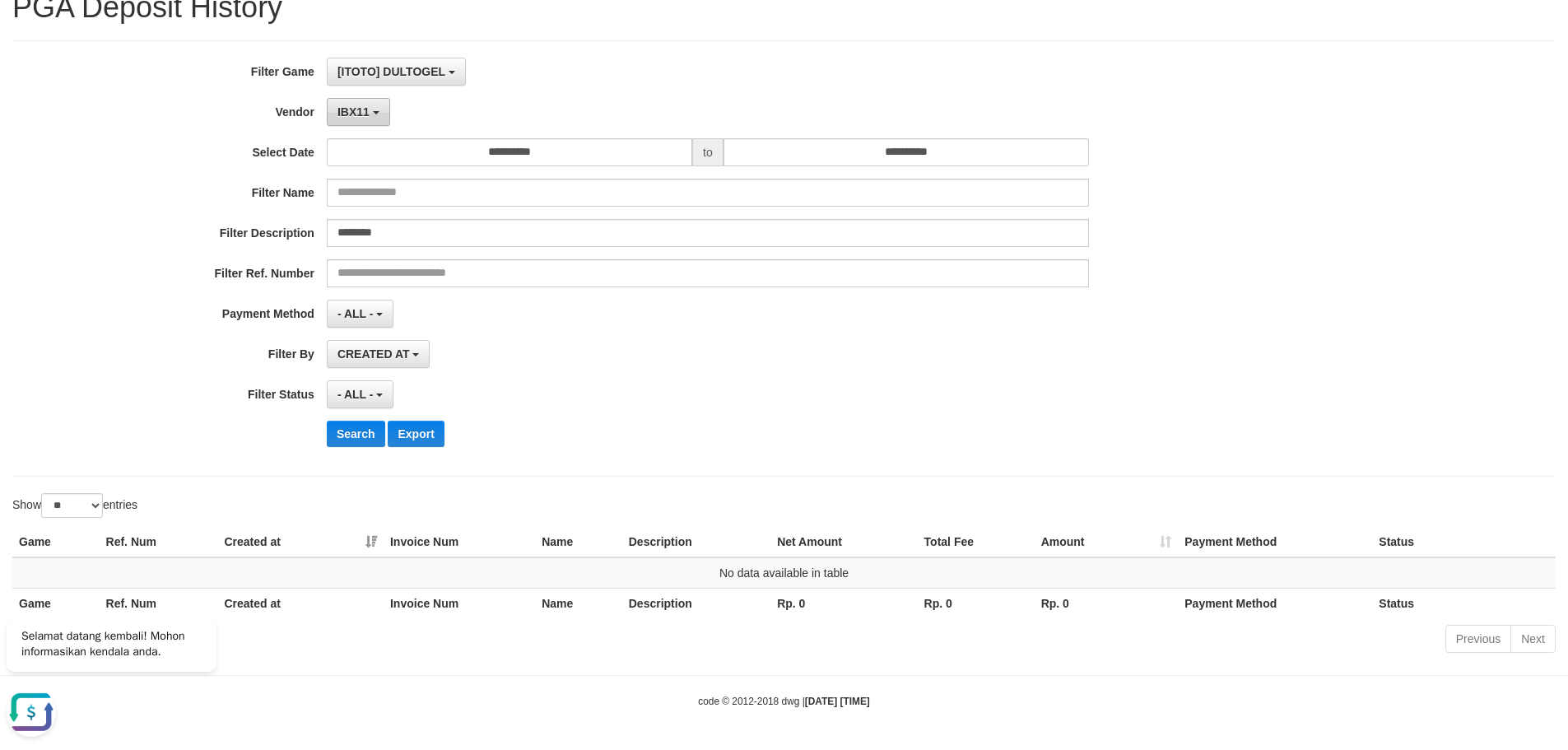 click on "IBX11" at bounding box center (353, 112) 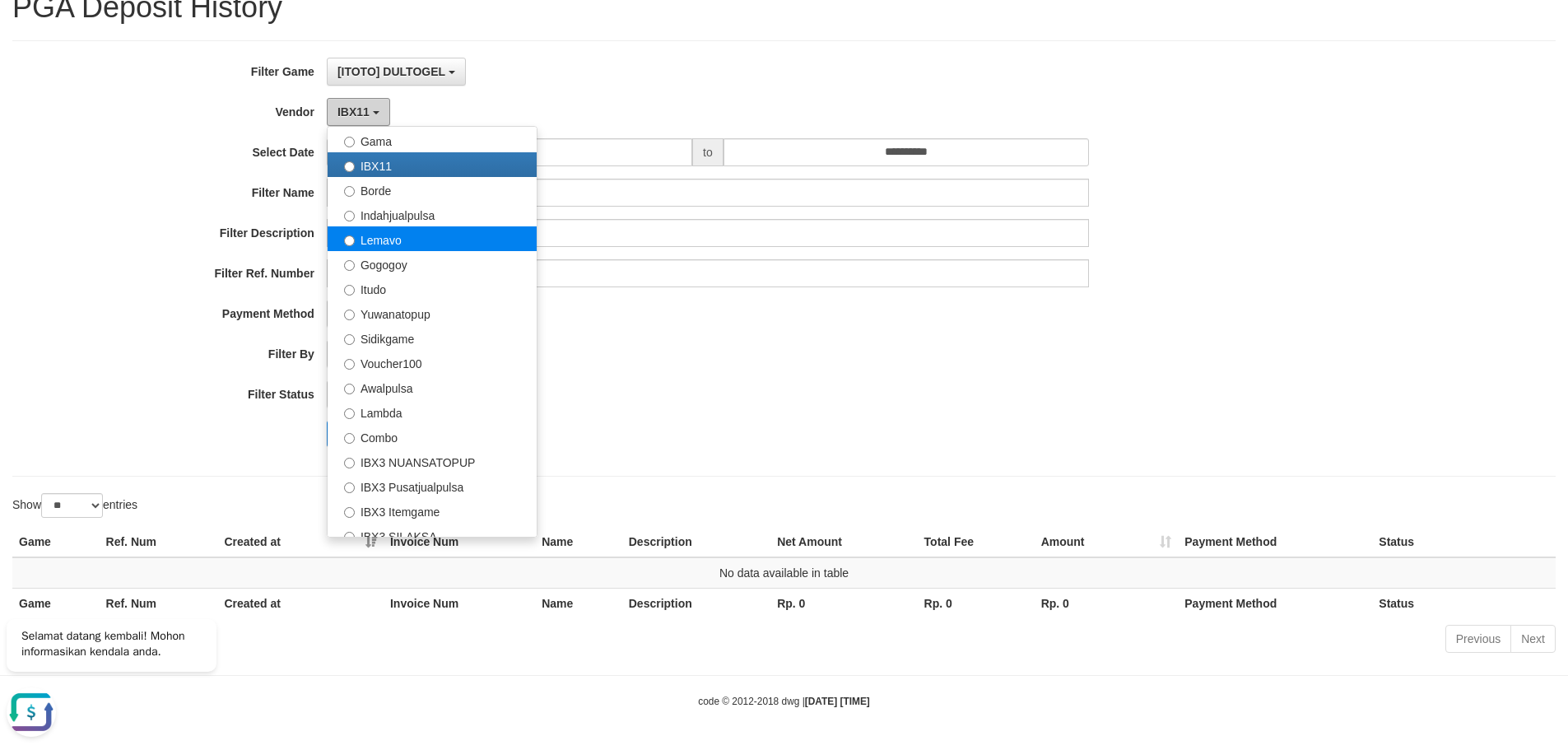 scroll, scrollTop: 540, scrollLeft: 0, axis: vertical 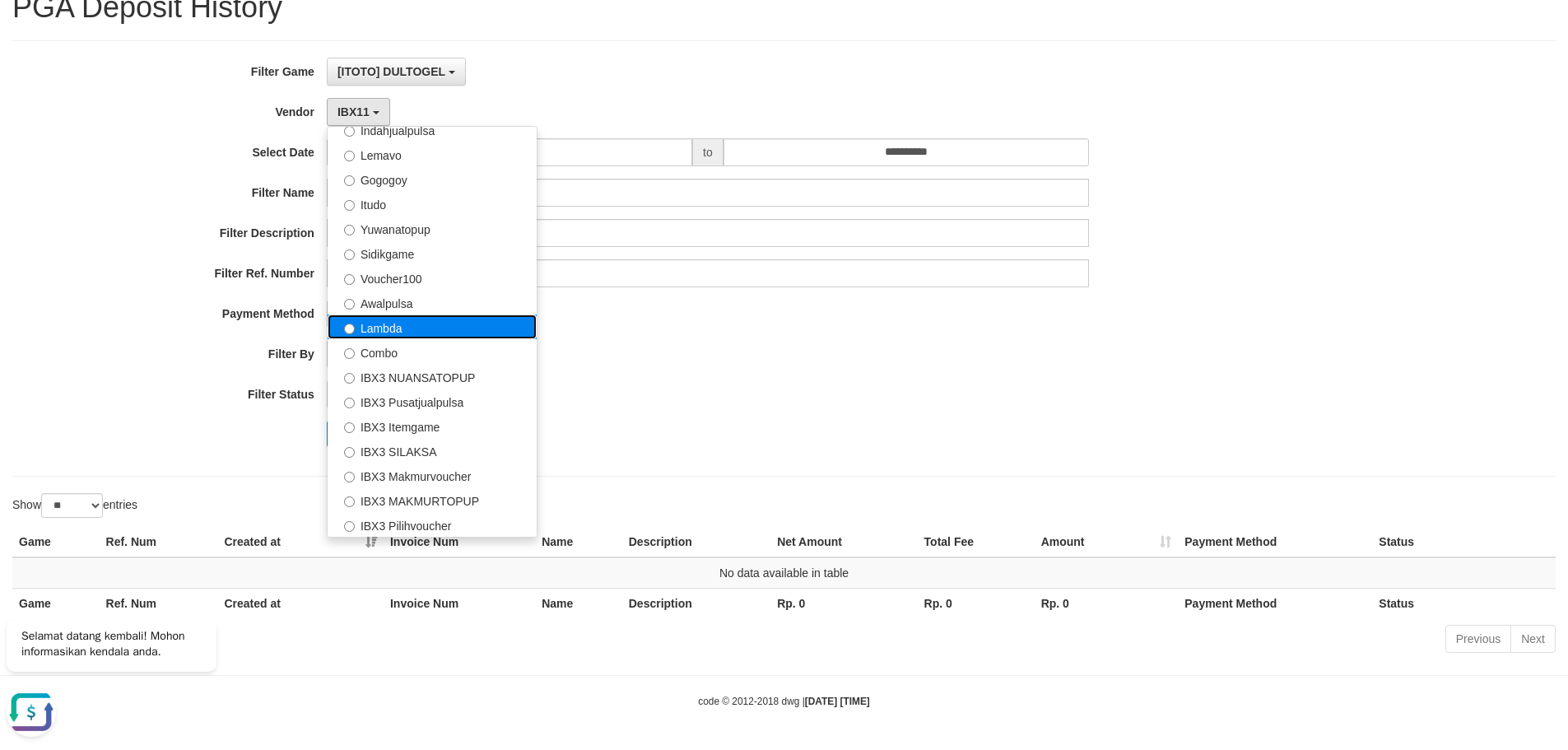 click on "Lambda" at bounding box center [432, 327] 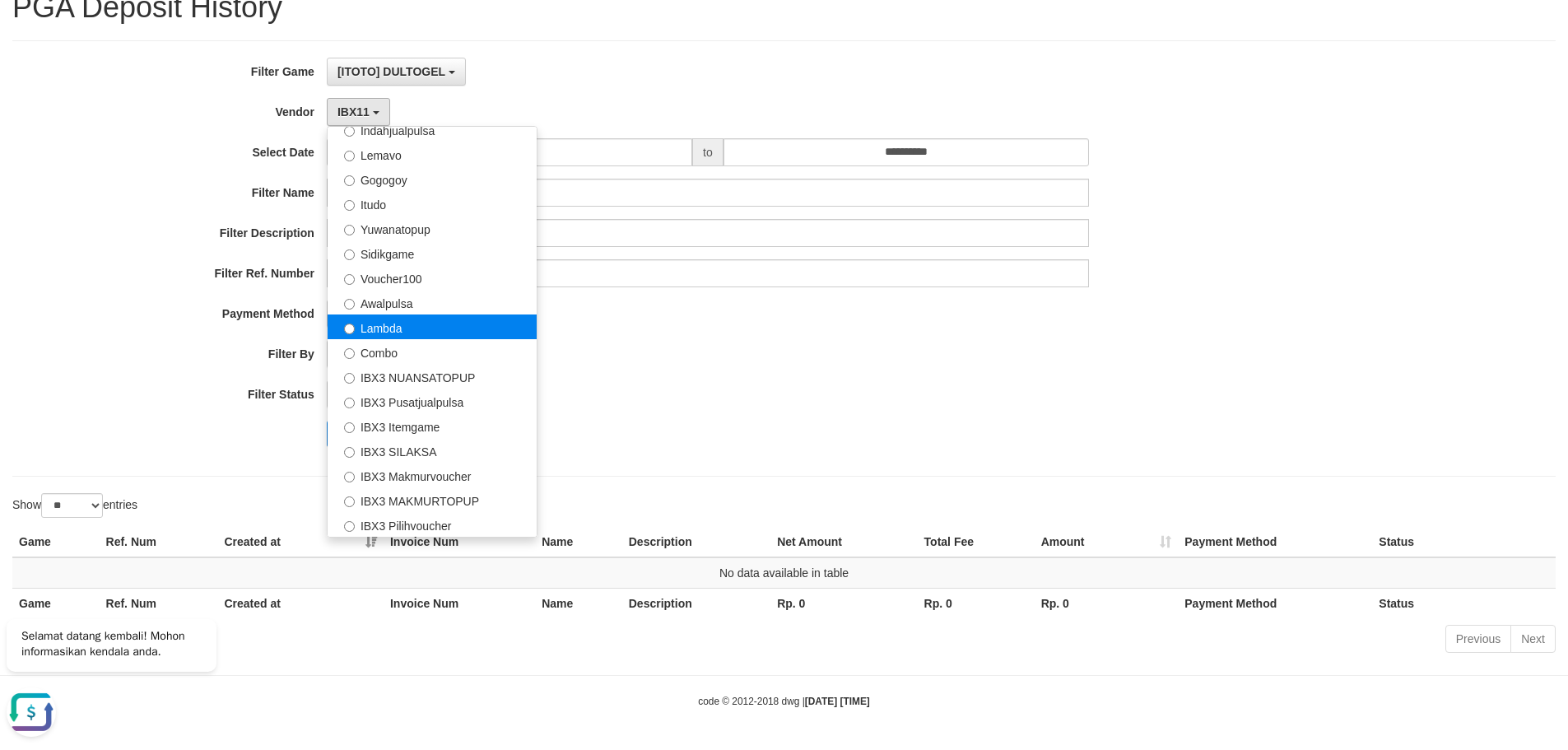 select on "**********" 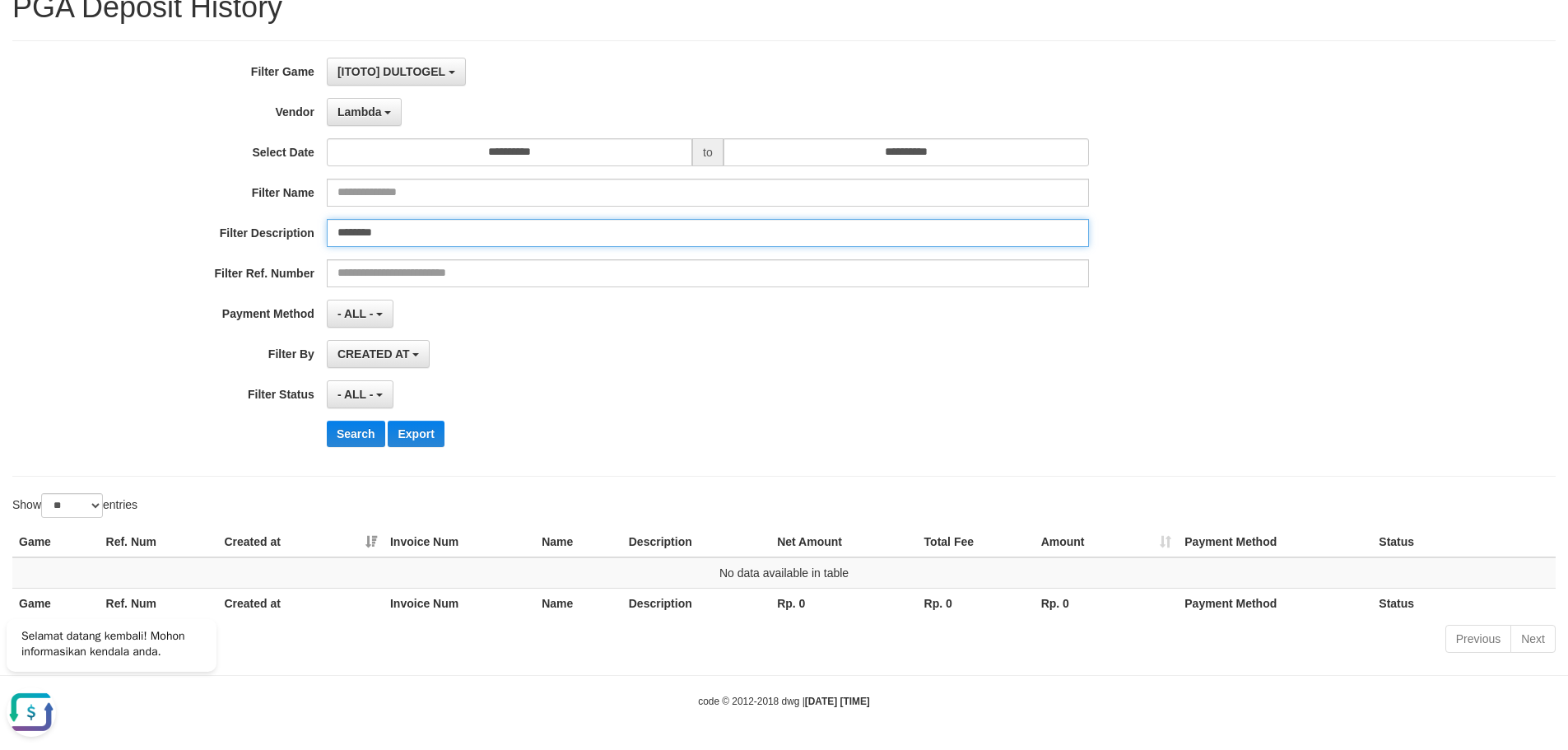 click on "********" at bounding box center (708, 233) 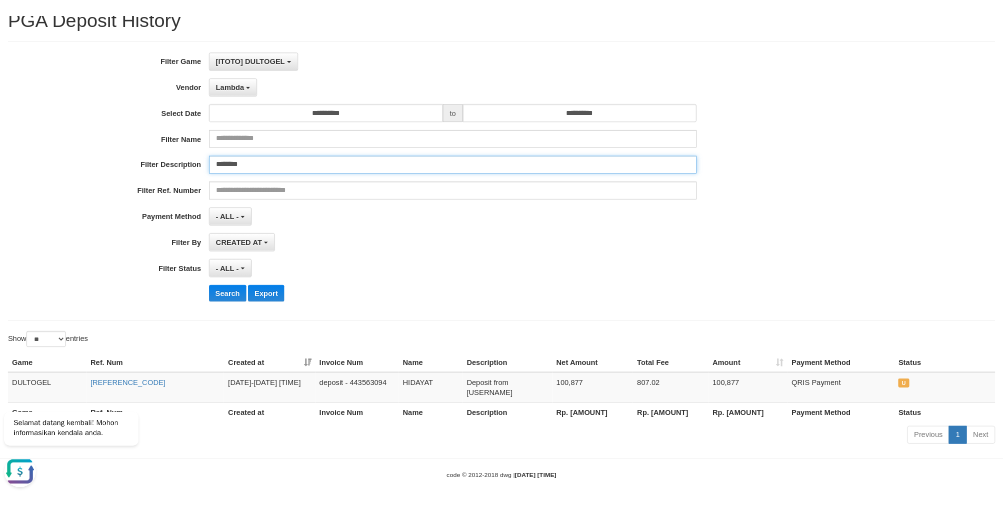 scroll, scrollTop: 133, scrollLeft: 0, axis: vertical 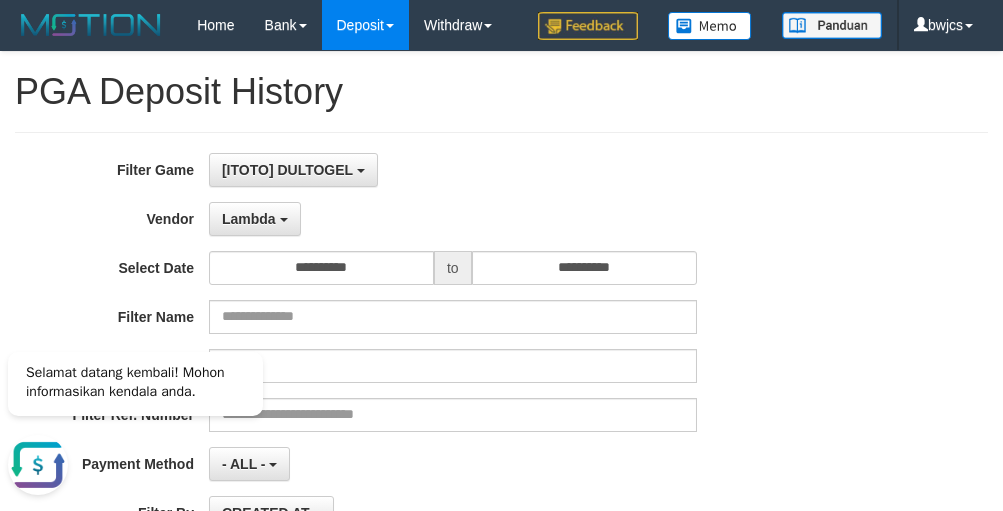 click on "**********" at bounding box center [418, 219] 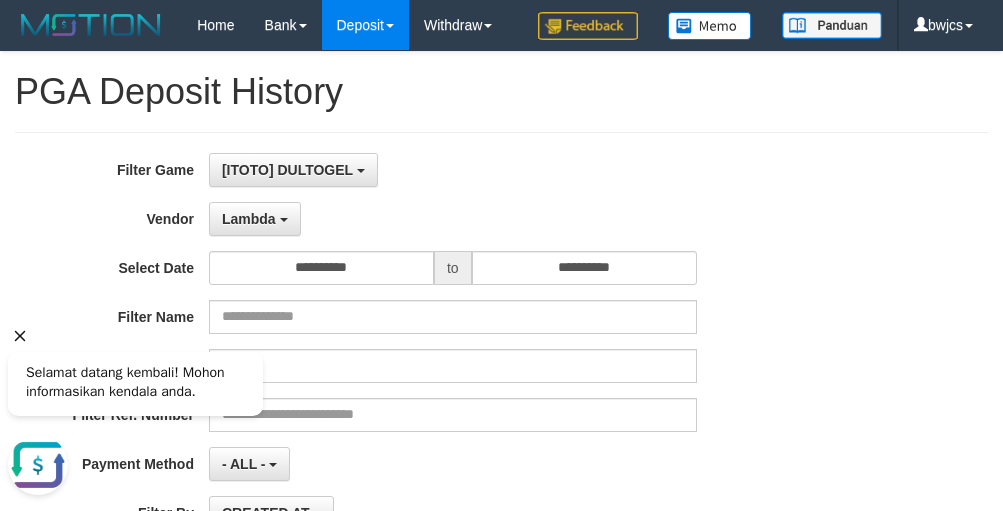 click 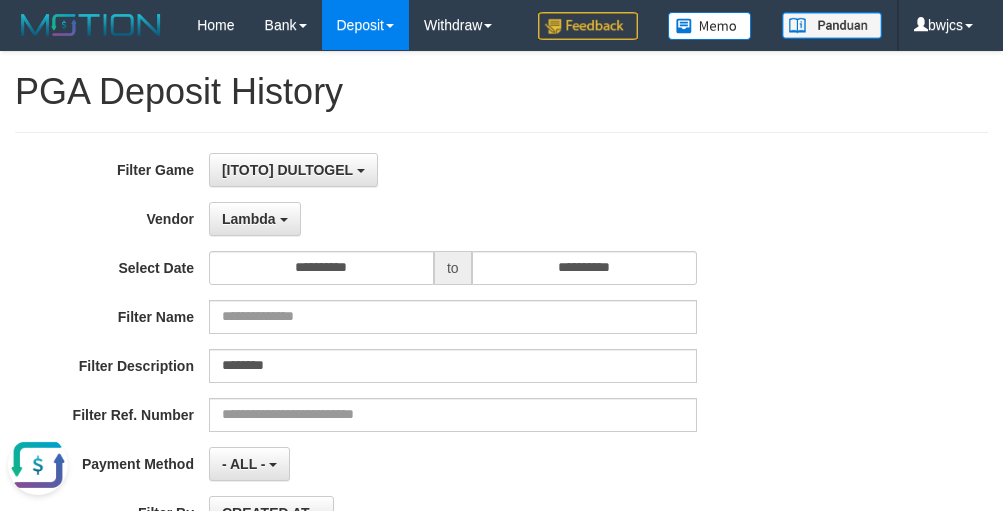 click on "Vendor" at bounding box center (104, 215) 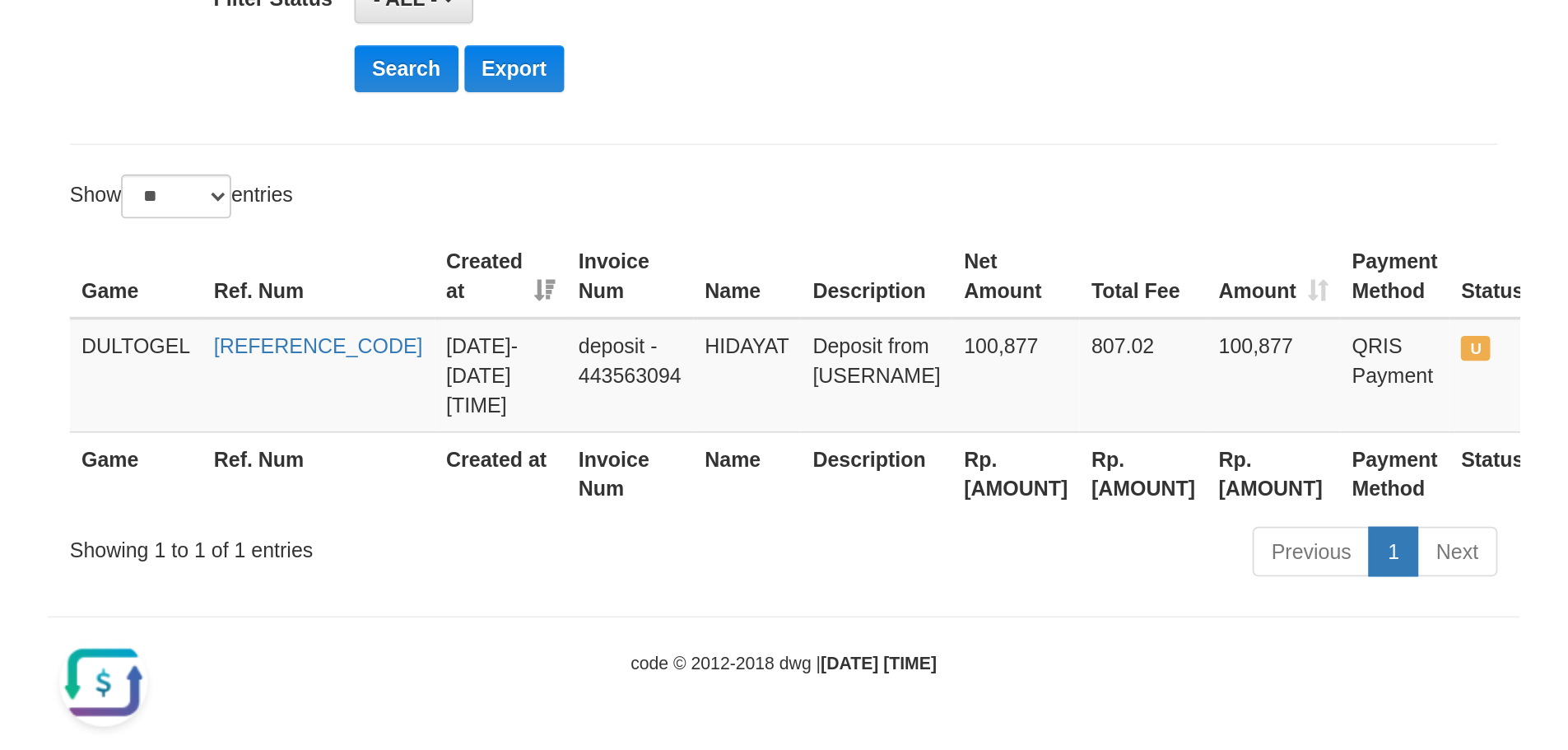 scroll, scrollTop: 85, scrollLeft: 0, axis: vertical 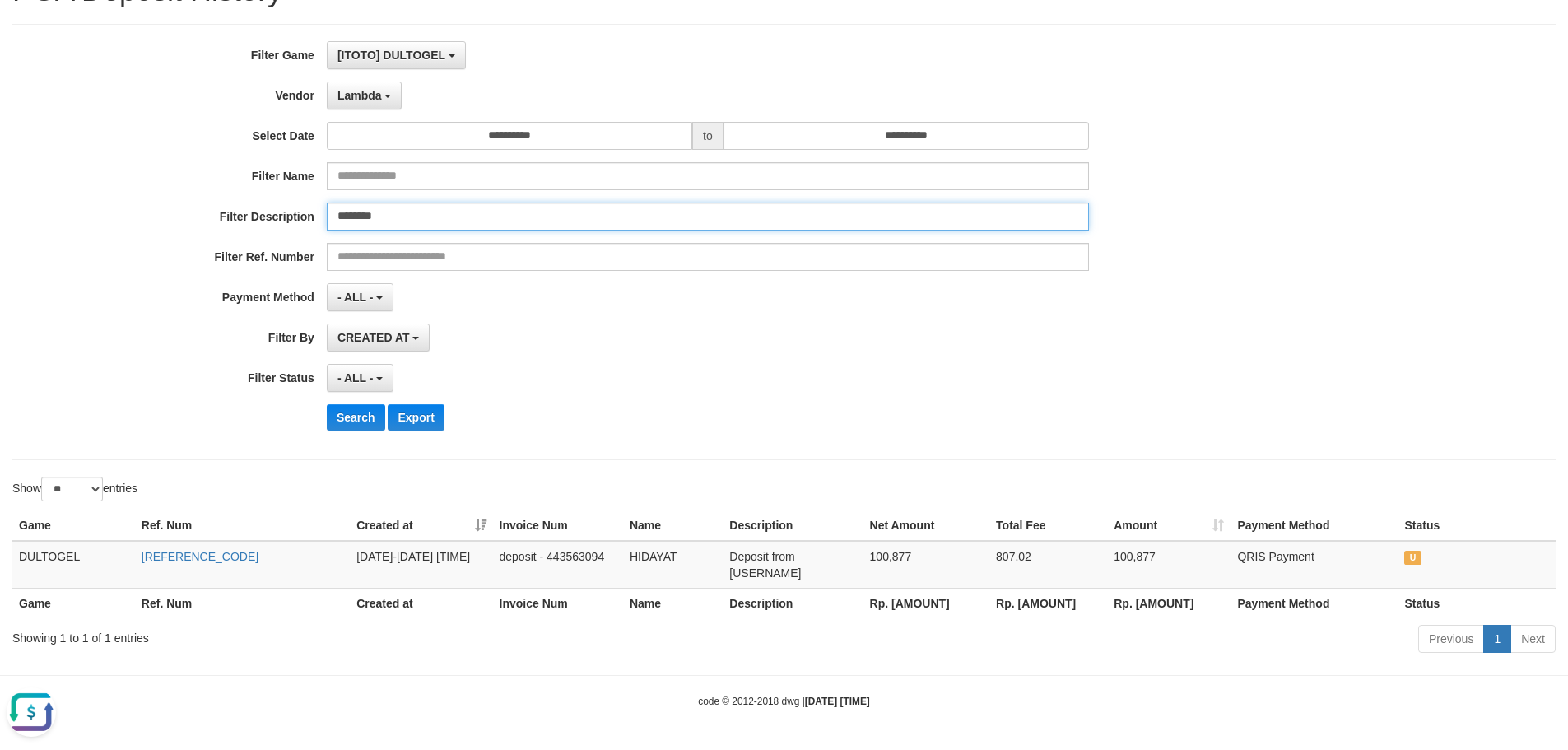 click on "********" at bounding box center (708, 217) 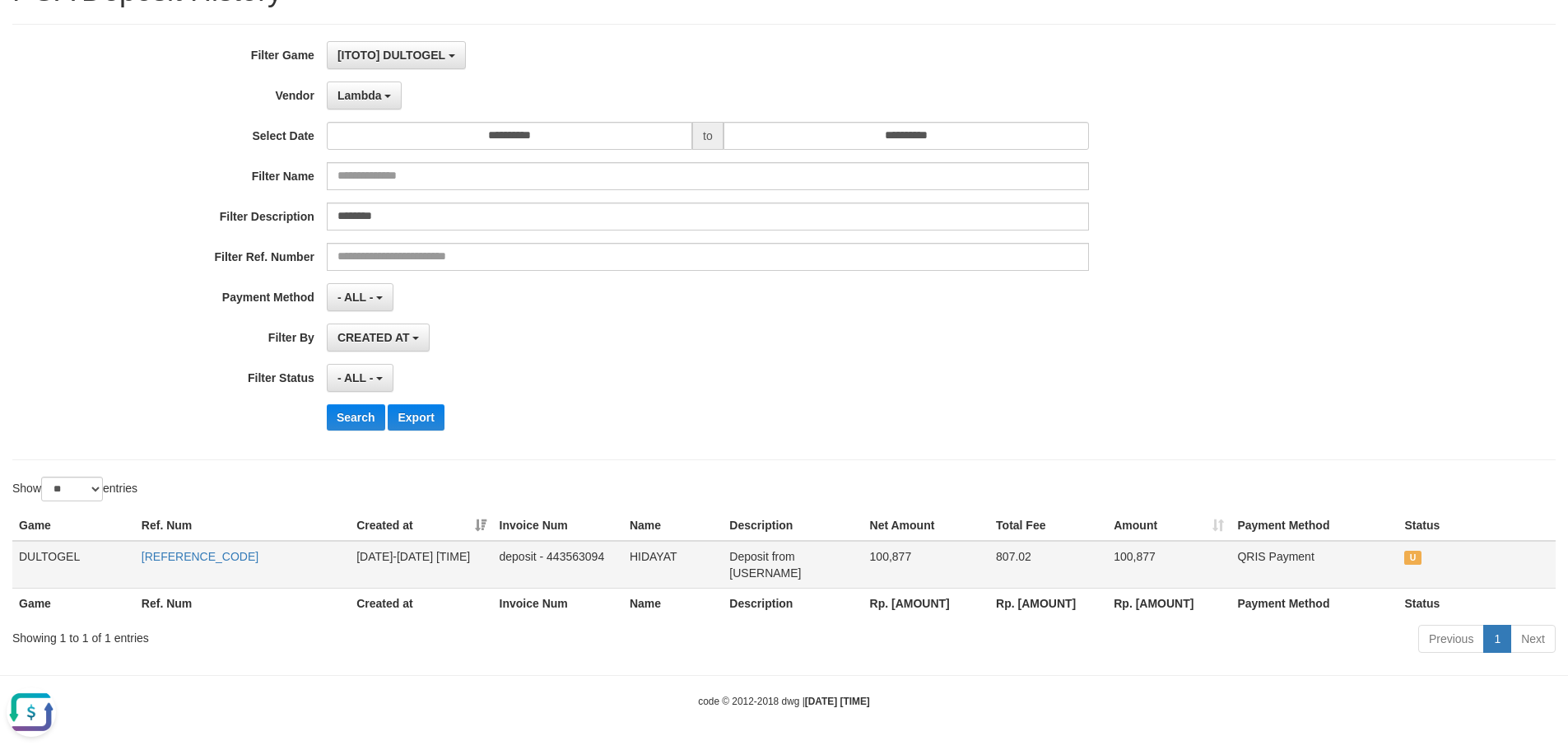 drag, startPoint x: 122, startPoint y: 558, endPoint x: 353, endPoint y: 561, distance: 231.01948 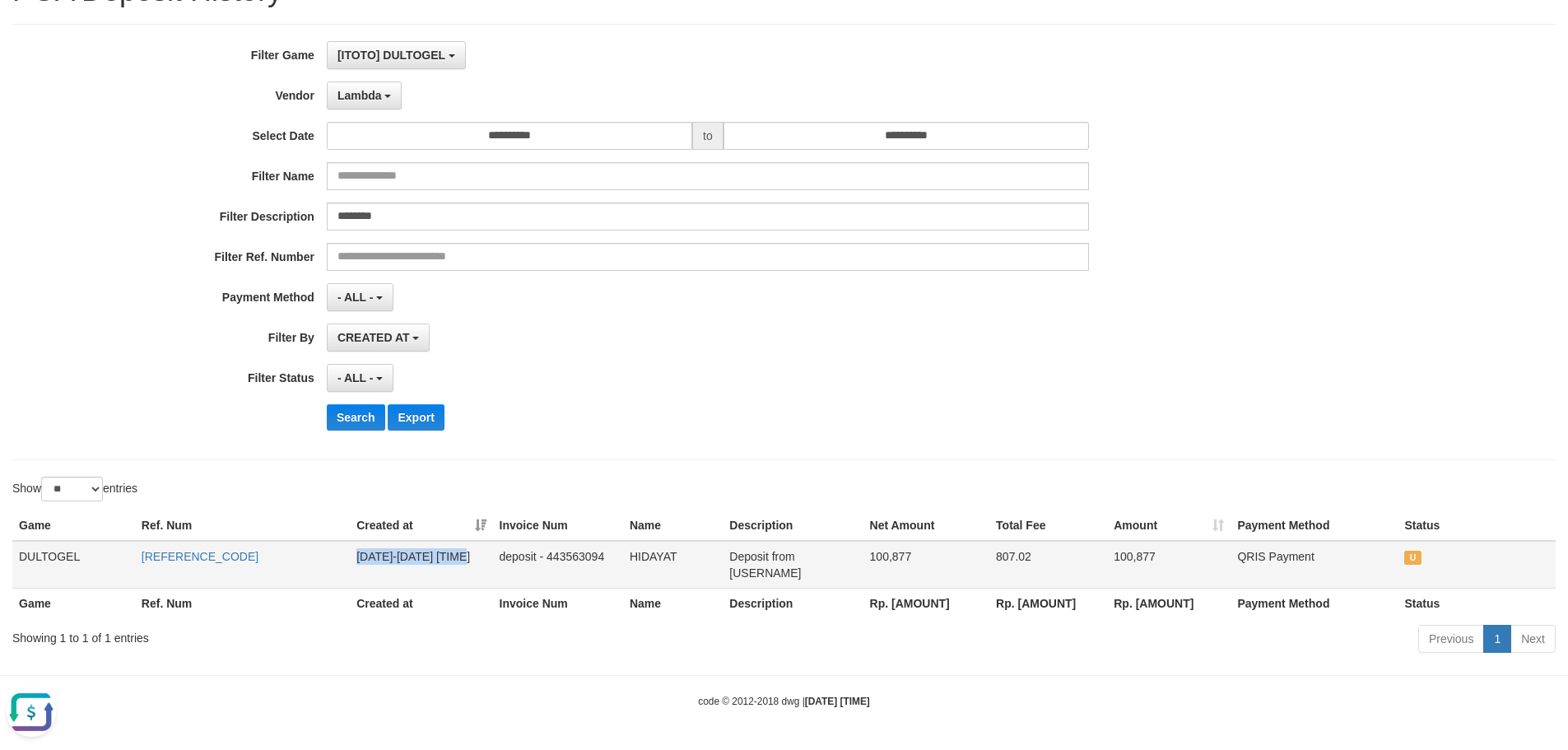 drag, startPoint x: 466, startPoint y: 554, endPoint x: 576, endPoint y: 560, distance: 110.16351 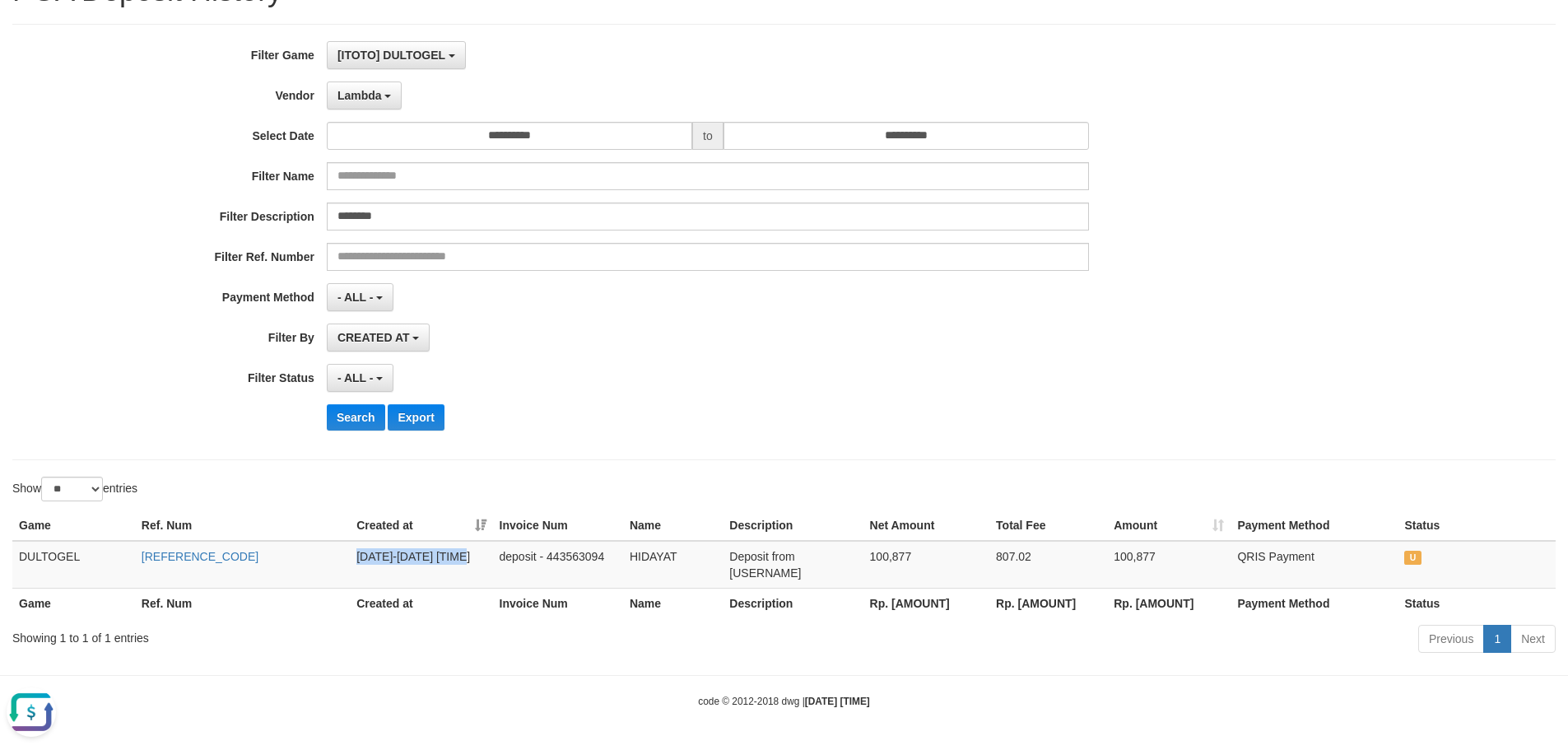 copy on "[DATE]-[DATE] [TIME]" 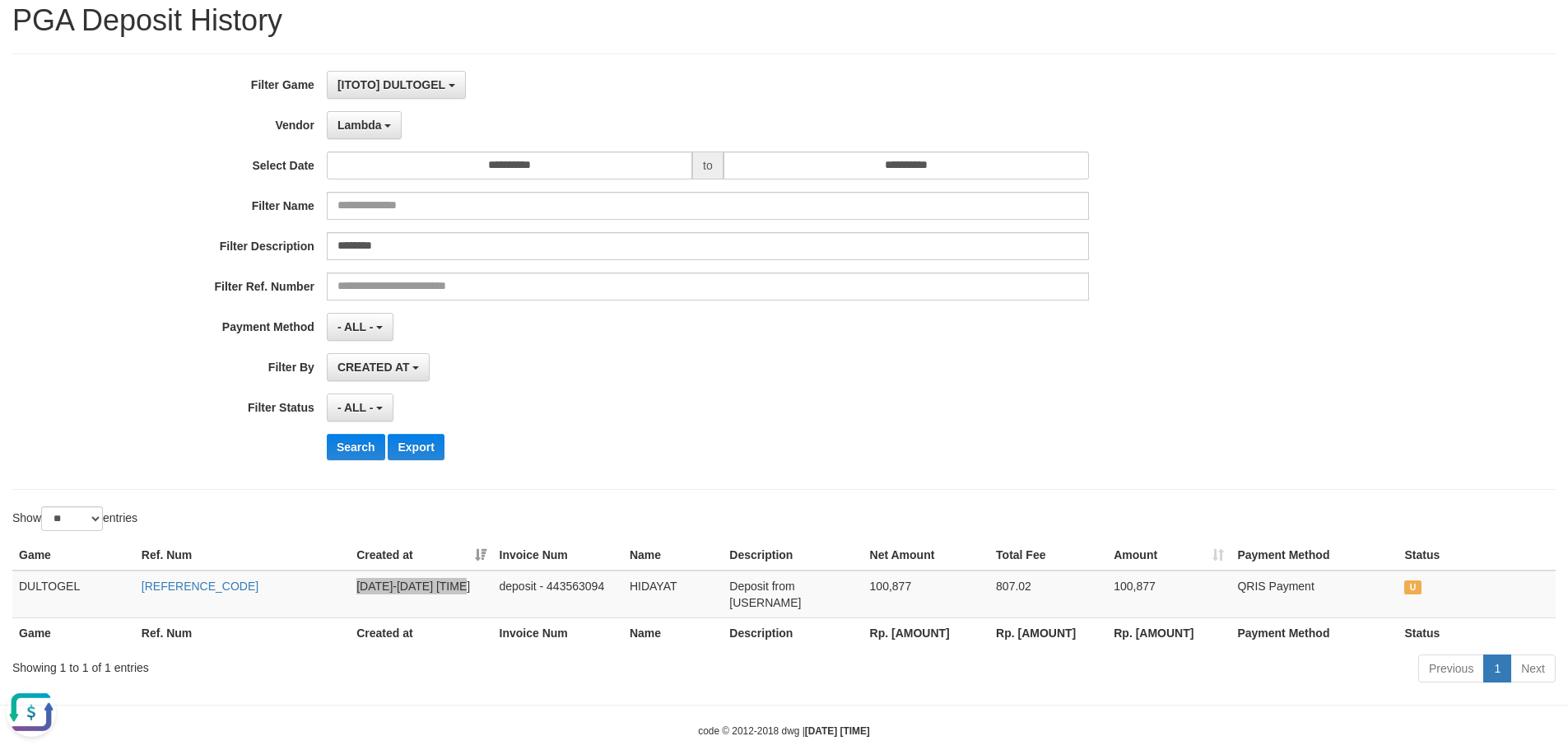 scroll, scrollTop: 85, scrollLeft: 0, axis: vertical 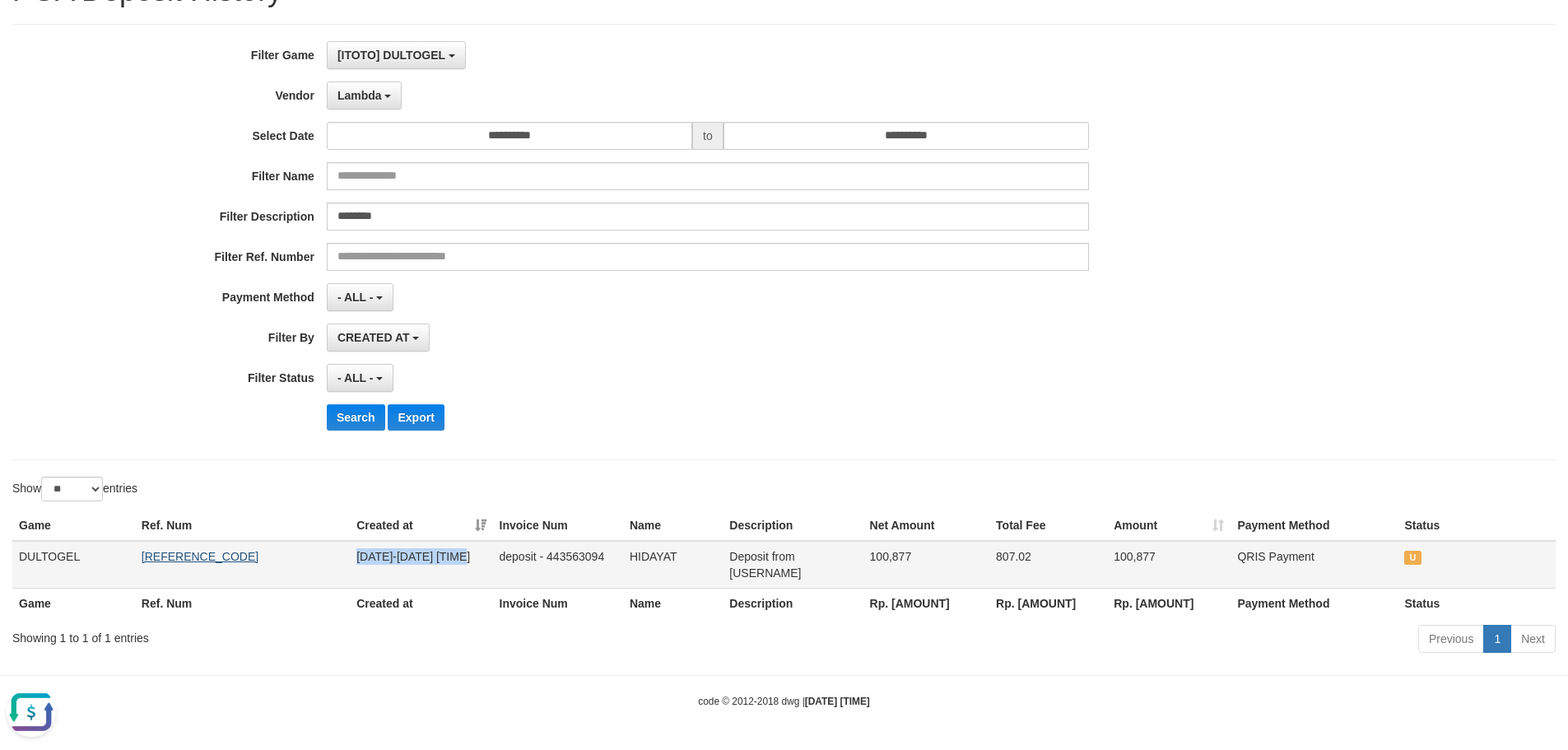 copy on "[REFERENCE_CODE]" 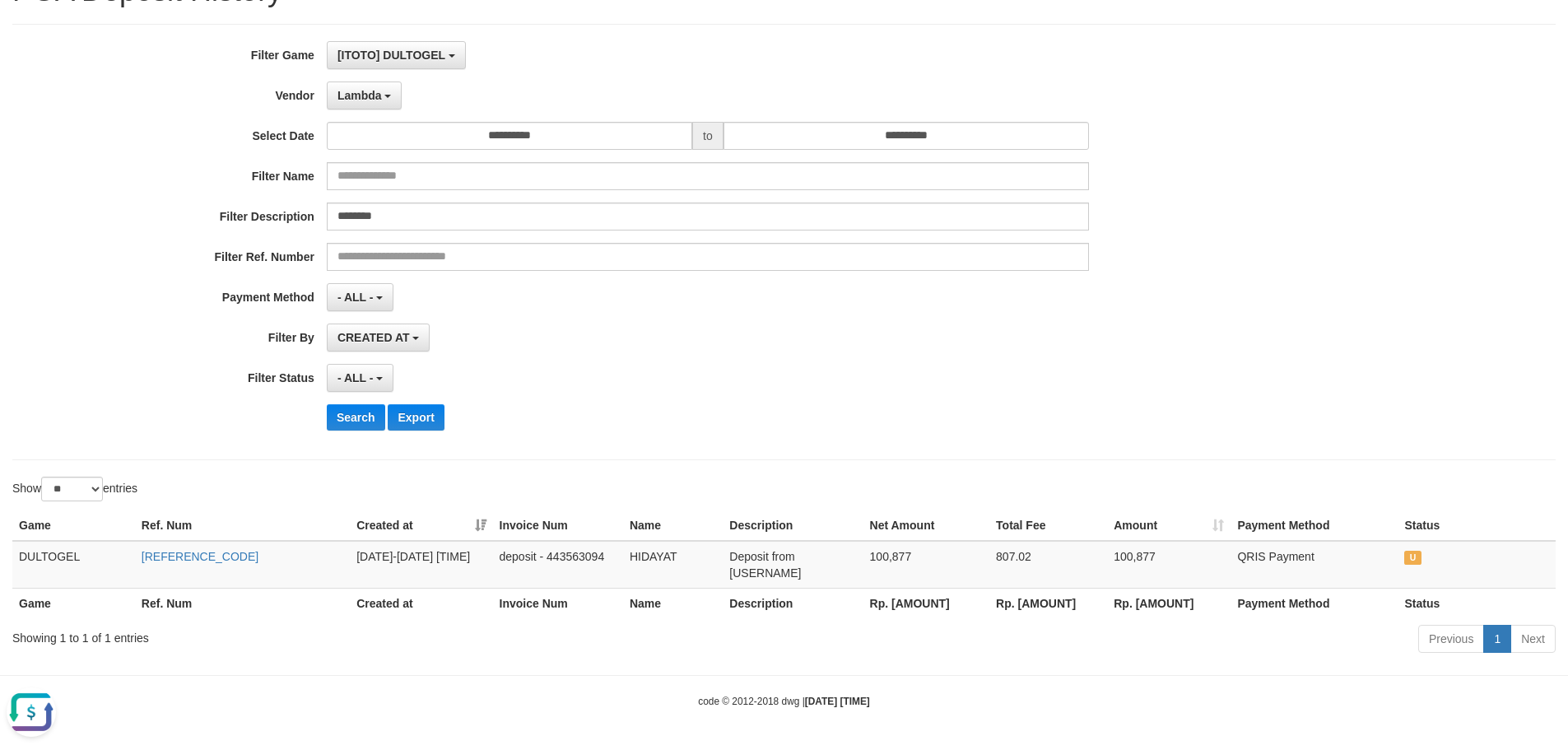 click on "Created at" at bounding box center (421, 603) 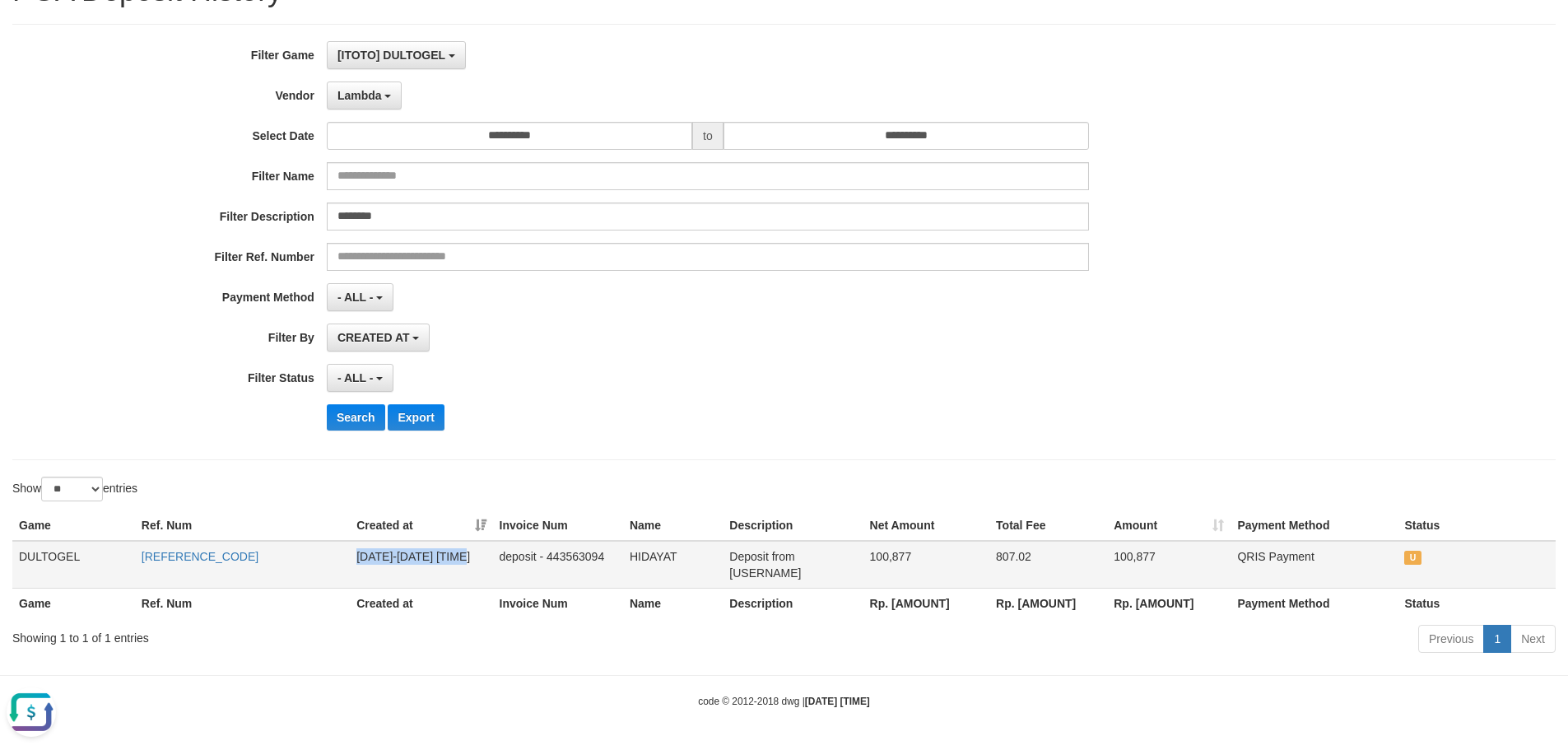 copy on "[DATE]-[DATE] [TIME]" 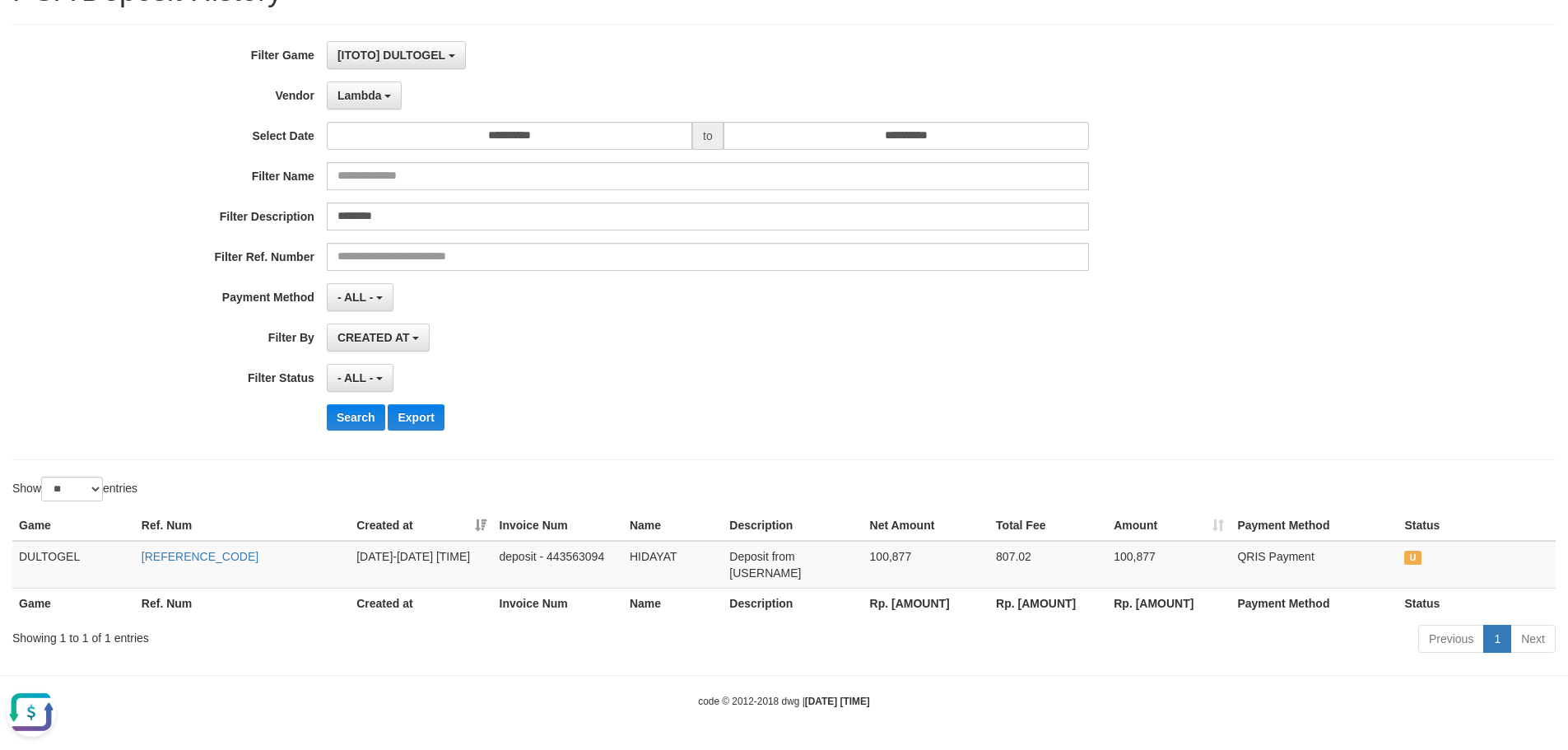 click on "**********" at bounding box center (654, 242) 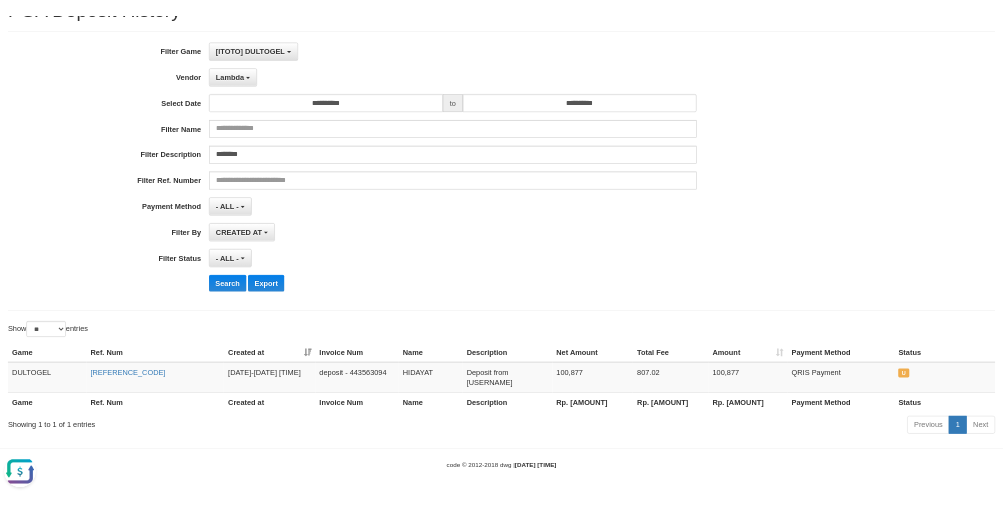 scroll, scrollTop: 153, scrollLeft: 0, axis: vertical 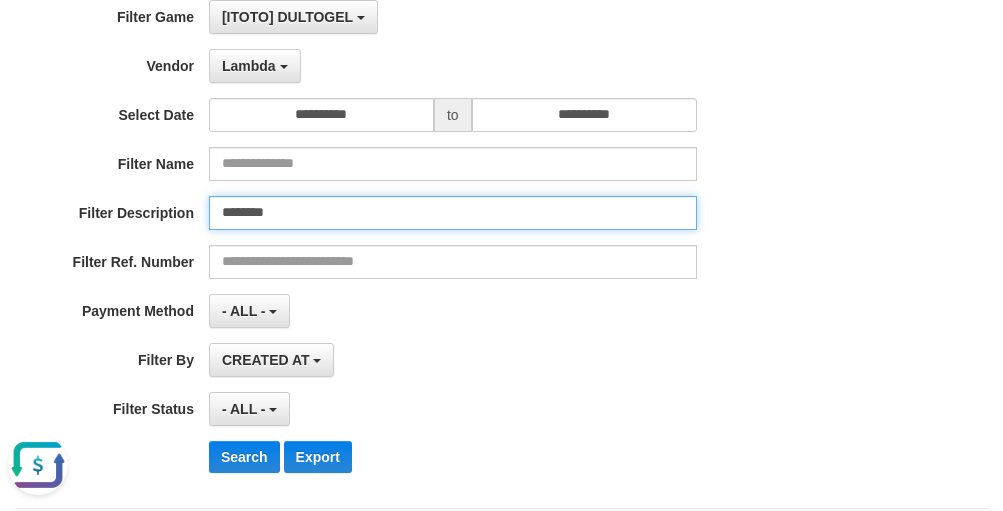 click on "********" at bounding box center [453, 213] 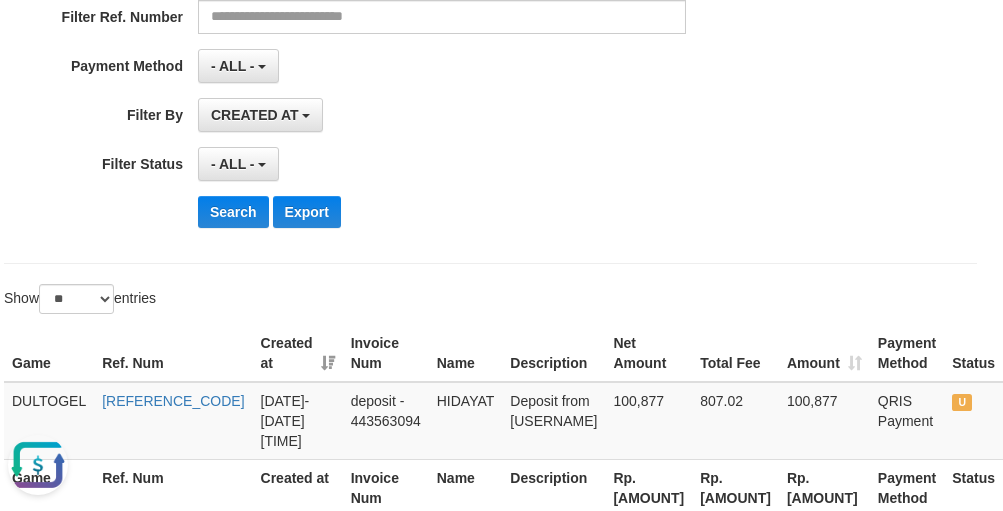 scroll, scrollTop: 346, scrollLeft: 0, axis: vertical 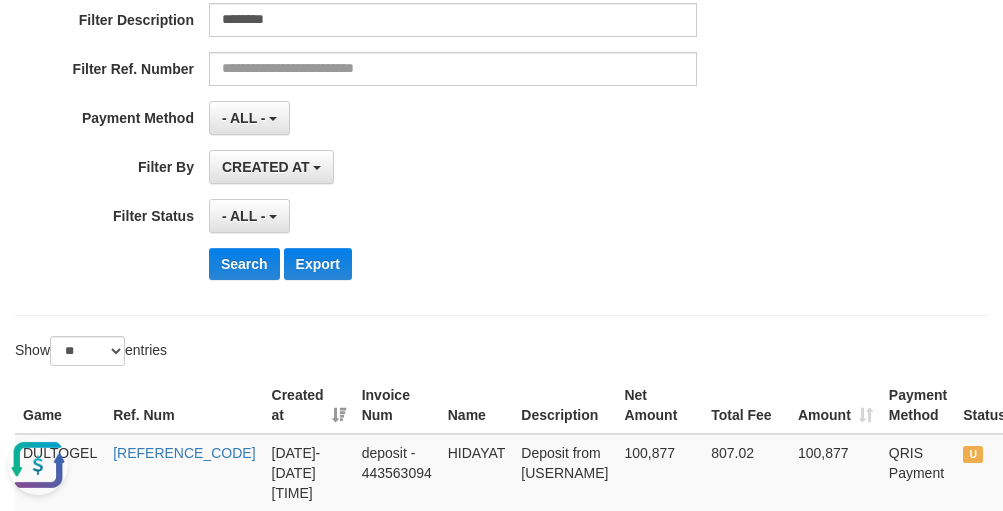 click on "CREATED AT
PAID AT
CREATED AT" at bounding box center (453, 167) 